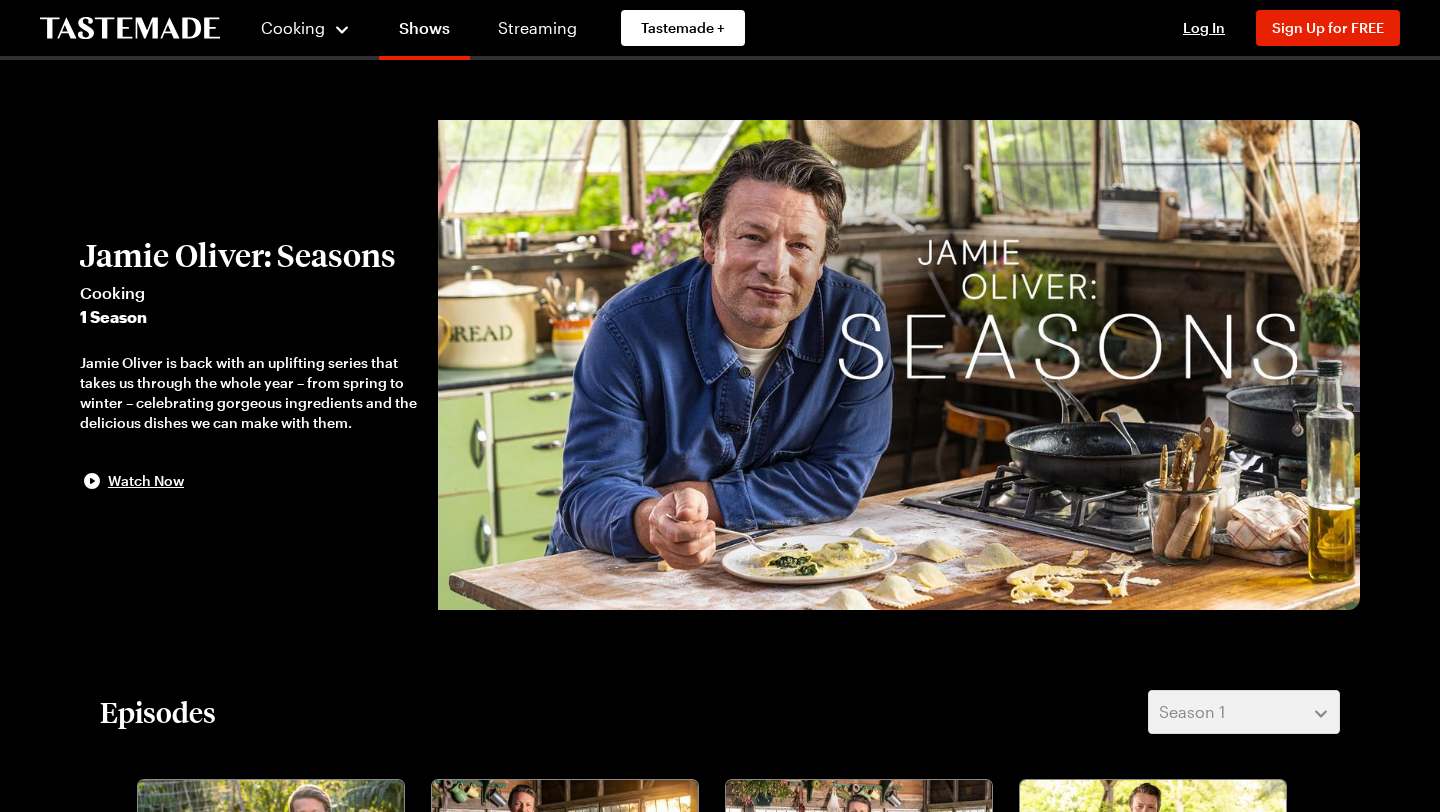 scroll, scrollTop: 0, scrollLeft: 0, axis: both 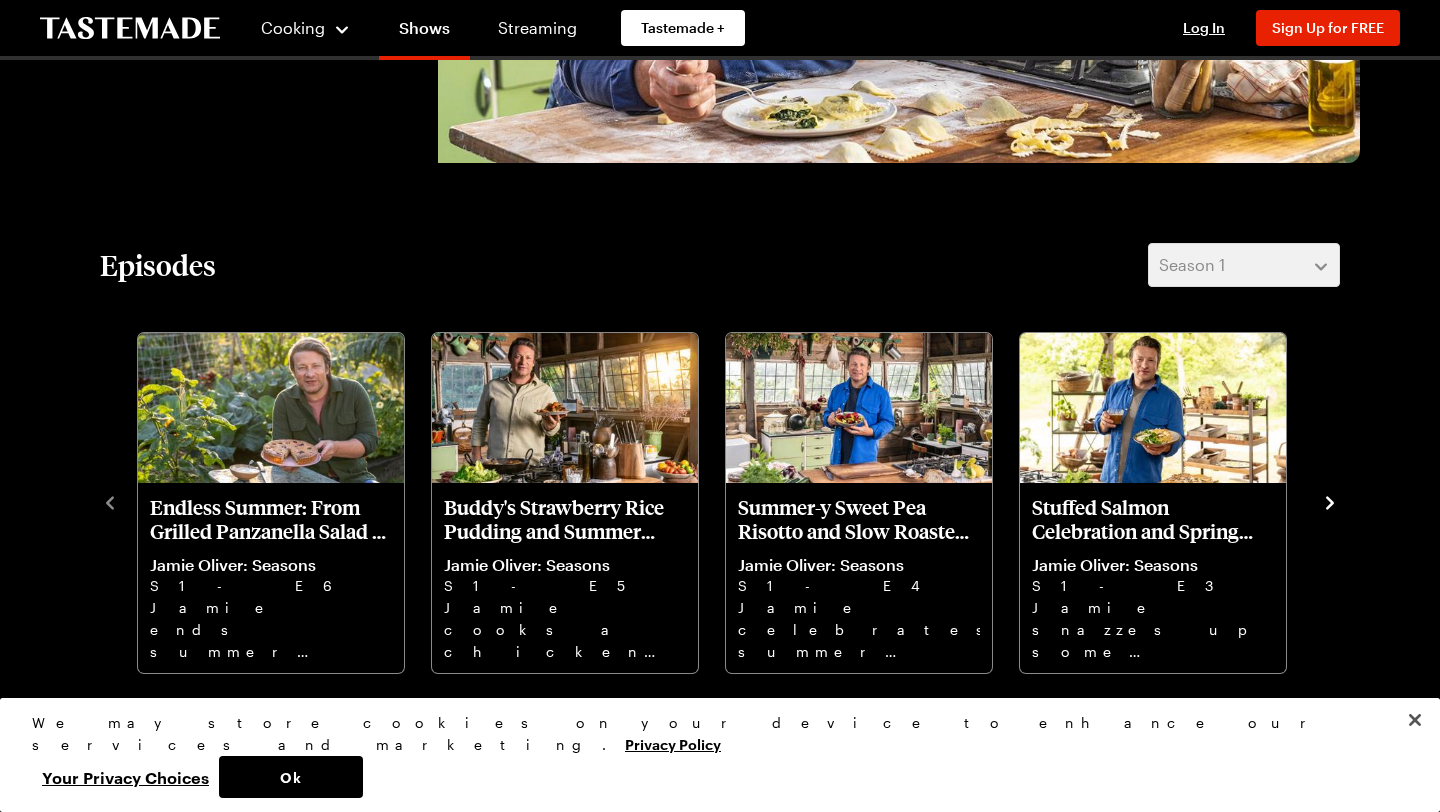 click 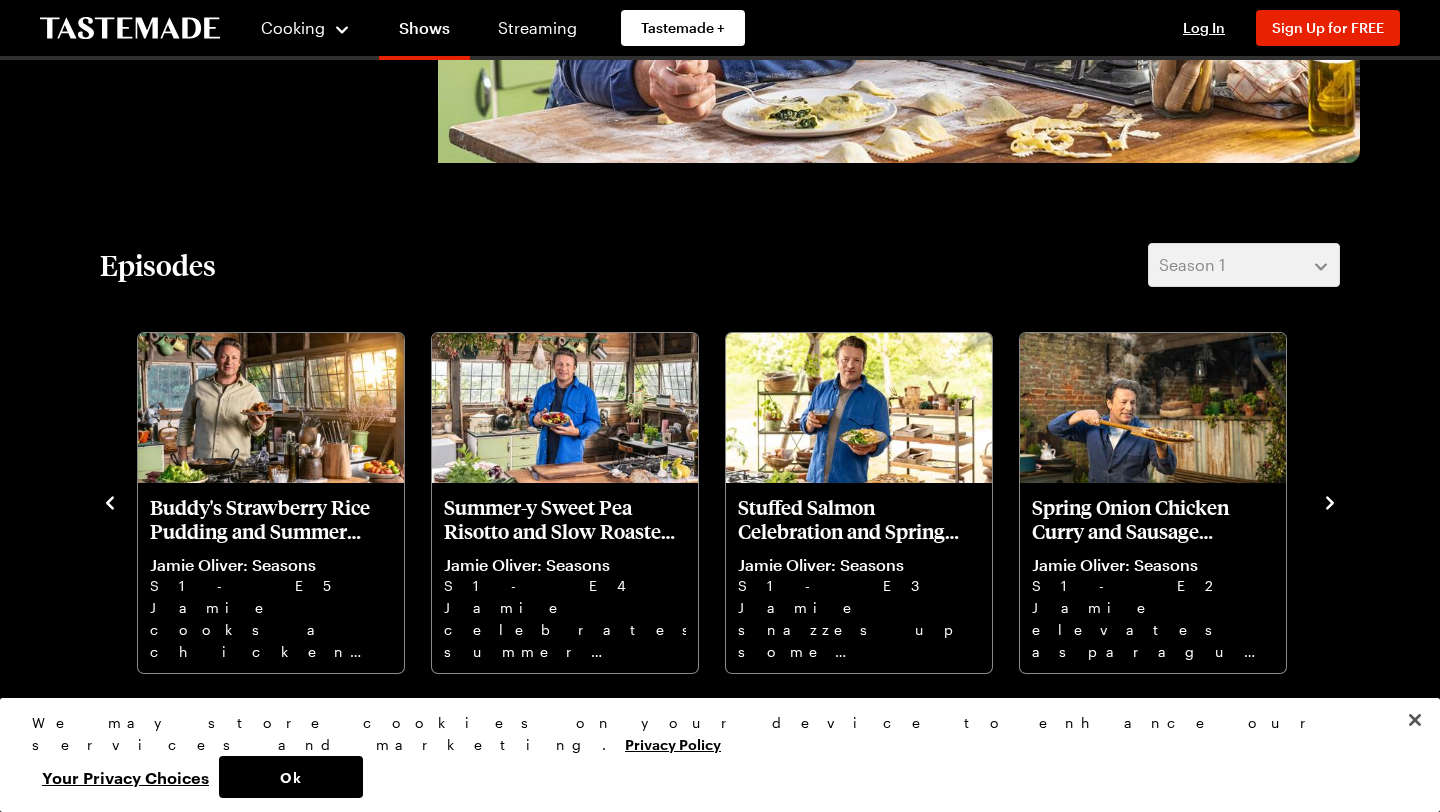 click on "Endless Summer: From Grilled Panzanella Salad to Sour Cherry Tart Jamie Oliver: Seasons S1 - E6 Jamie ends summer with grilled pepper panzanella and sour cherry frangipane tart with crème fraîche. Buddy's Strawberry Rice Pudding and Summer Tomato Chicken Bake Jamie Oliver: Seasons S1 - E5 Jamie cooks a chicken sheet pan dinner. Buddy helps pick strawberries for quick jam rice pudding. Summer-y Sweet Pea Risotto and Slow Roasted Pork Jamie Oliver: Seasons S1 - E4 Jamie celebrates summer with roasted fennel pork & gratin, oozy pea risotto, and rainbow slaw chicken wraps. Stuffed Salmon Celebration and Spring Rhubarb Tart Jamie Oliver: Seasons S1 - E3 Jamie snazzes up some spuds and honours rhubarb in a luscious custard tart. Spring Onion Chicken Curry and Sausage Broccoli Pizza Jamie Oliver: Seasons S1 - E2 Jamie elevates asparagus and makes spring onions the star of the show in a spicy curry. Crispy Pork Noodles and Cheesy Chard Cannelloni Jamie Oliver: Seasons S1 - E1" at bounding box center (720, 501) 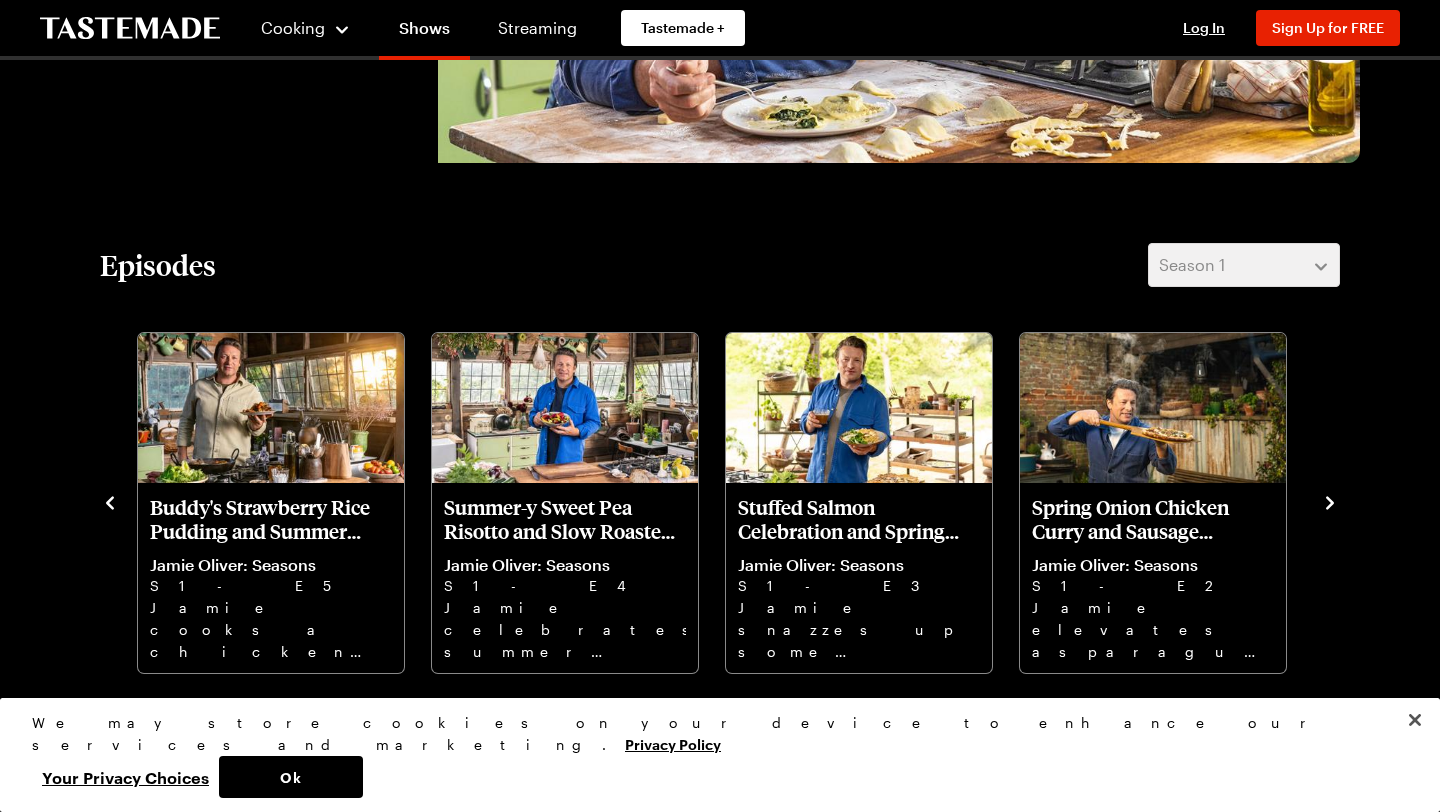 click 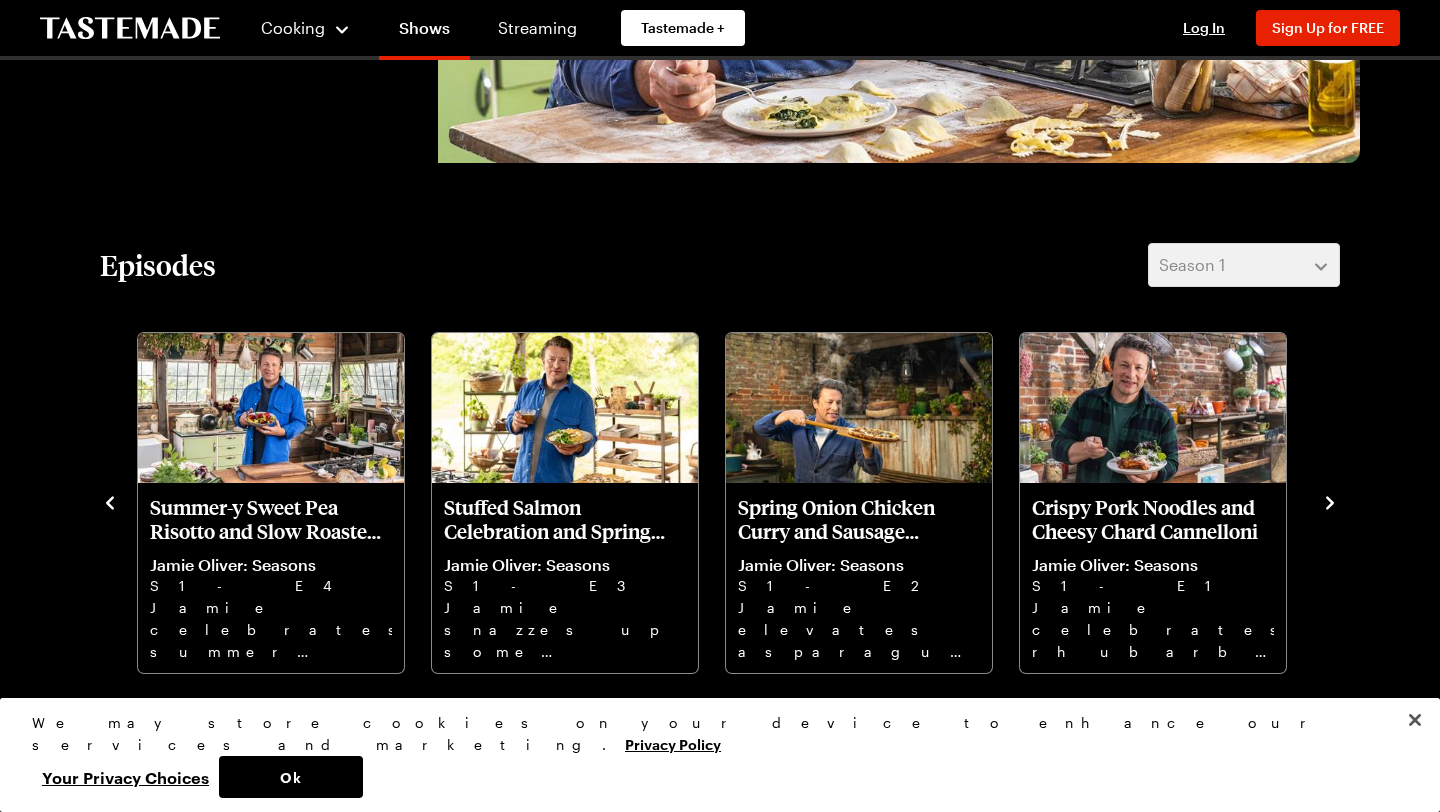 click 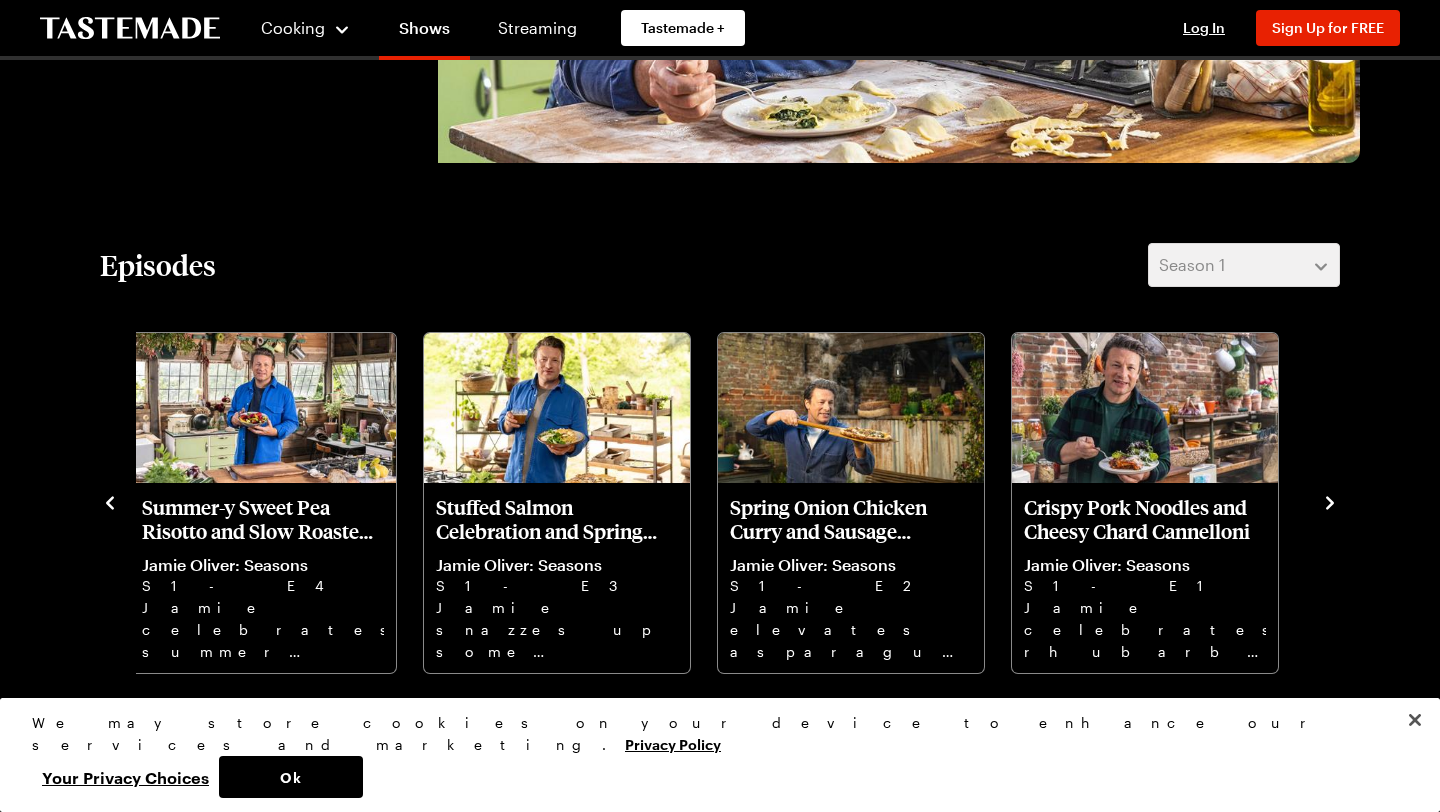 click 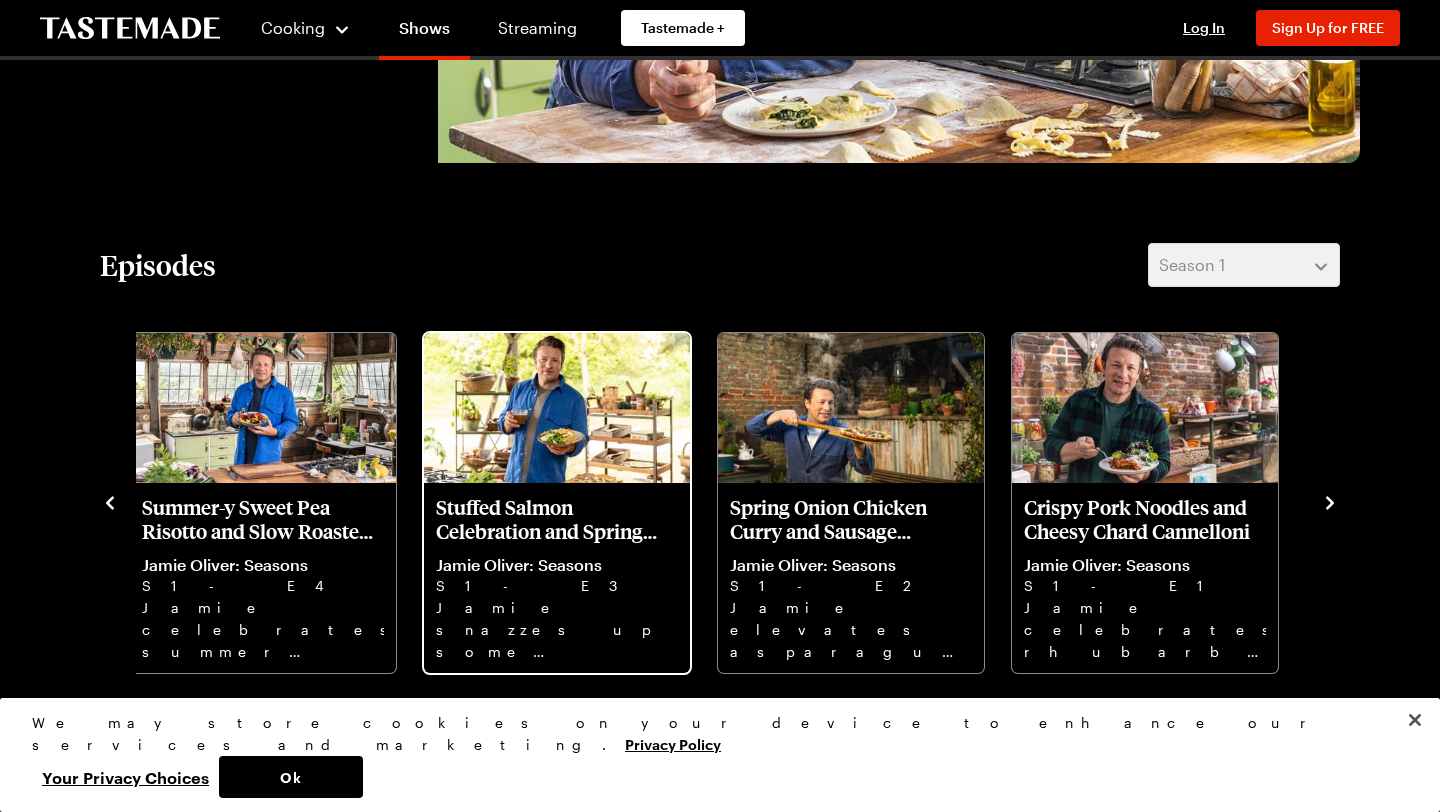 click on "Stuffed Salmon Celebration and Spring Rhubarb Tart" at bounding box center [557, 519] 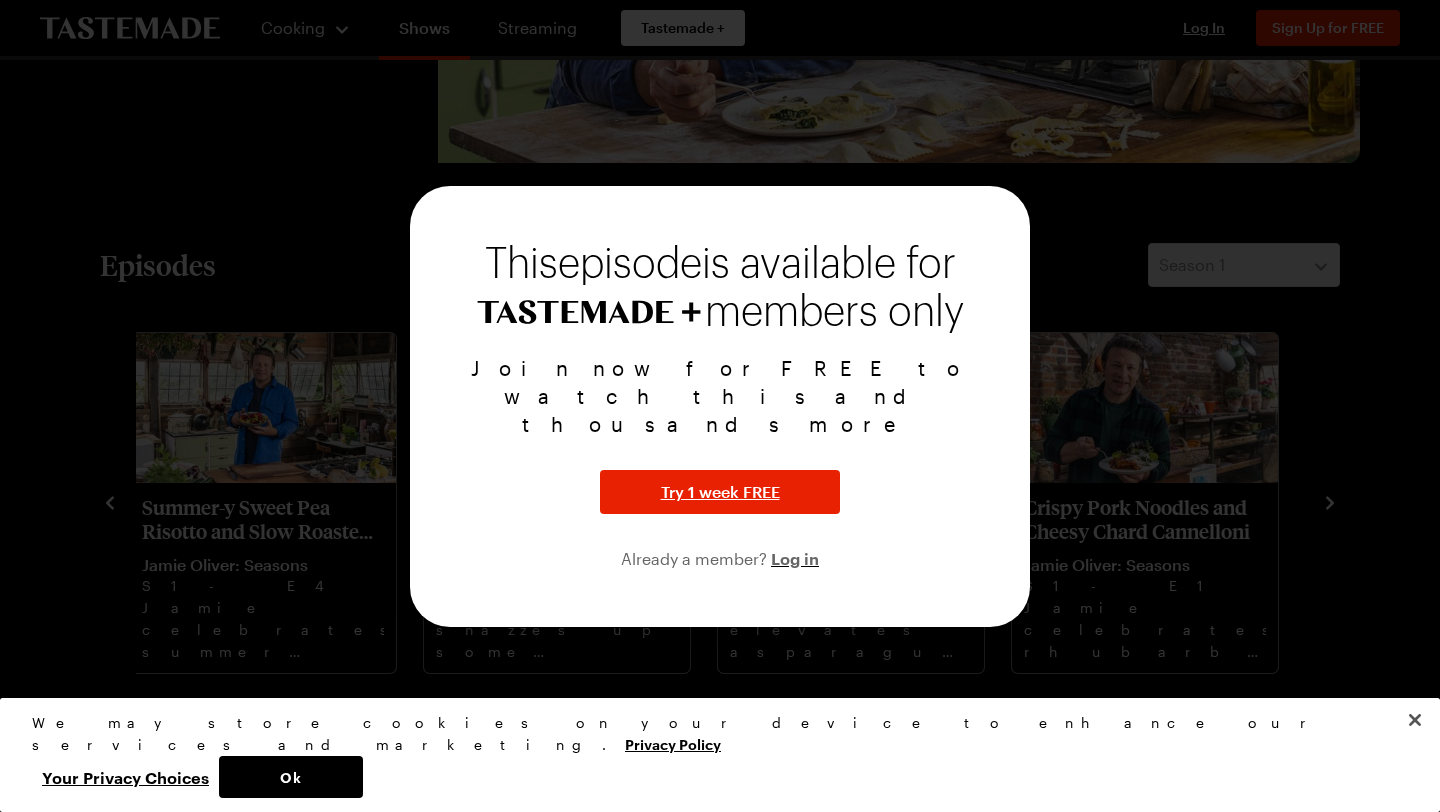 click at bounding box center (720, 406) 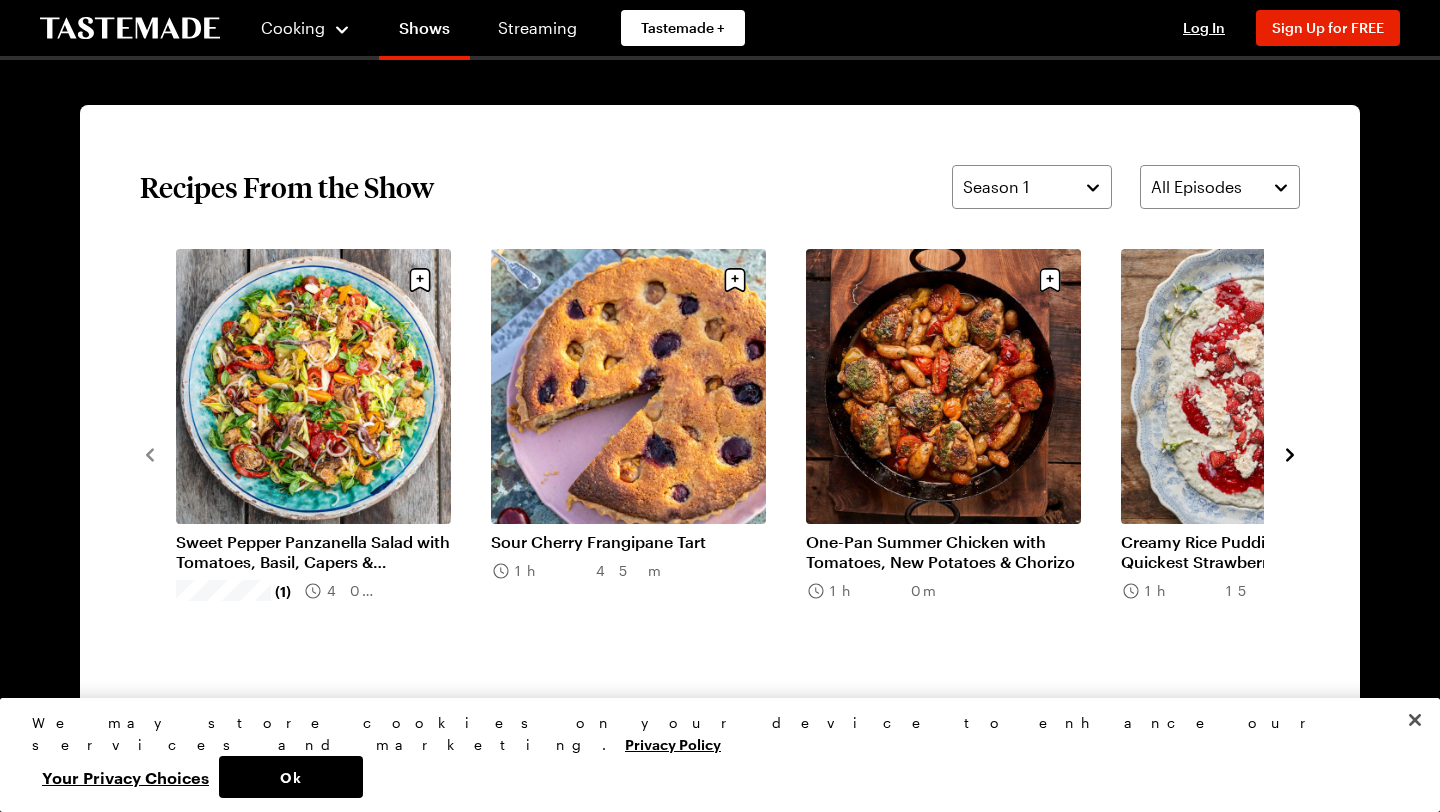 scroll, scrollTop: 1465, scrollLeft: 0, axis: vertical 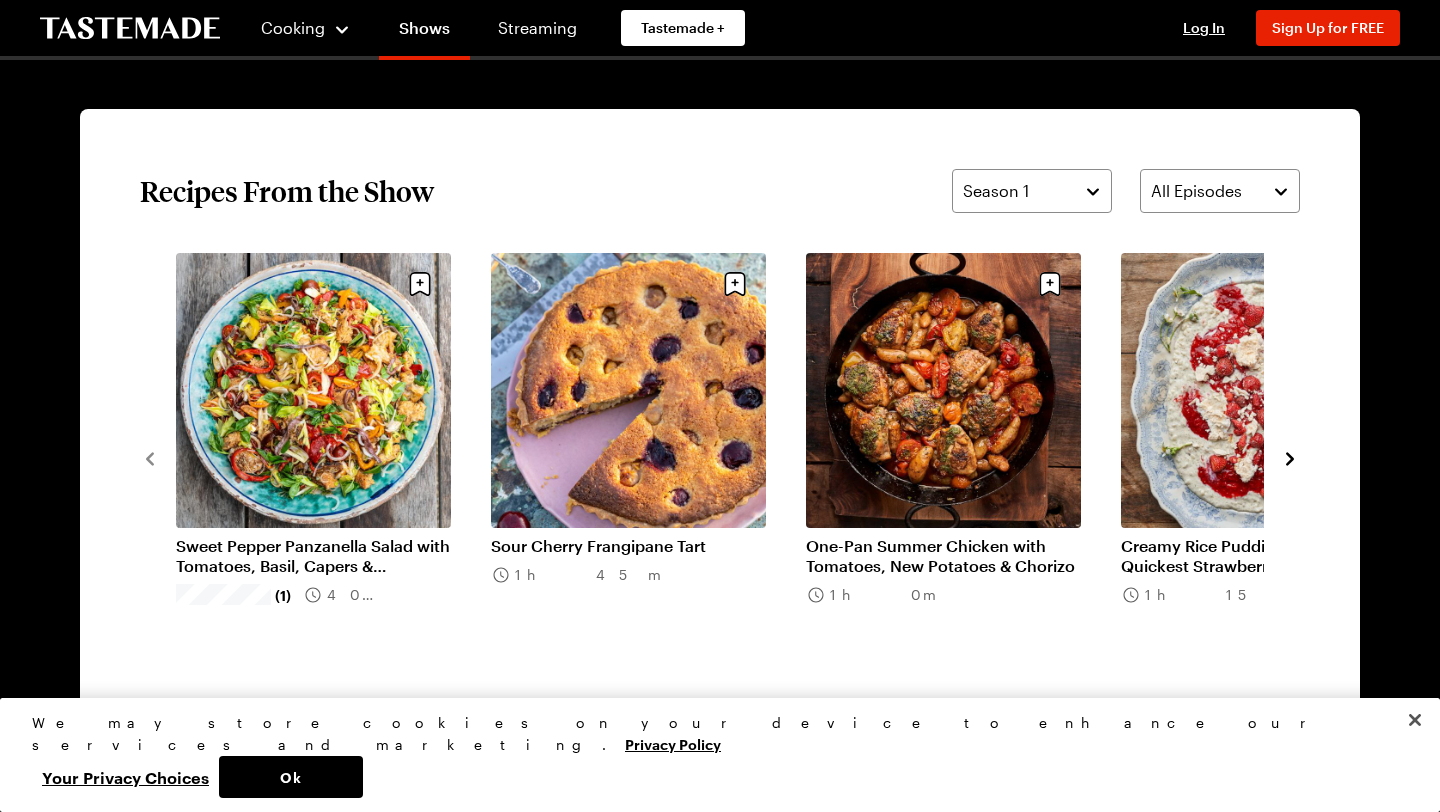 click 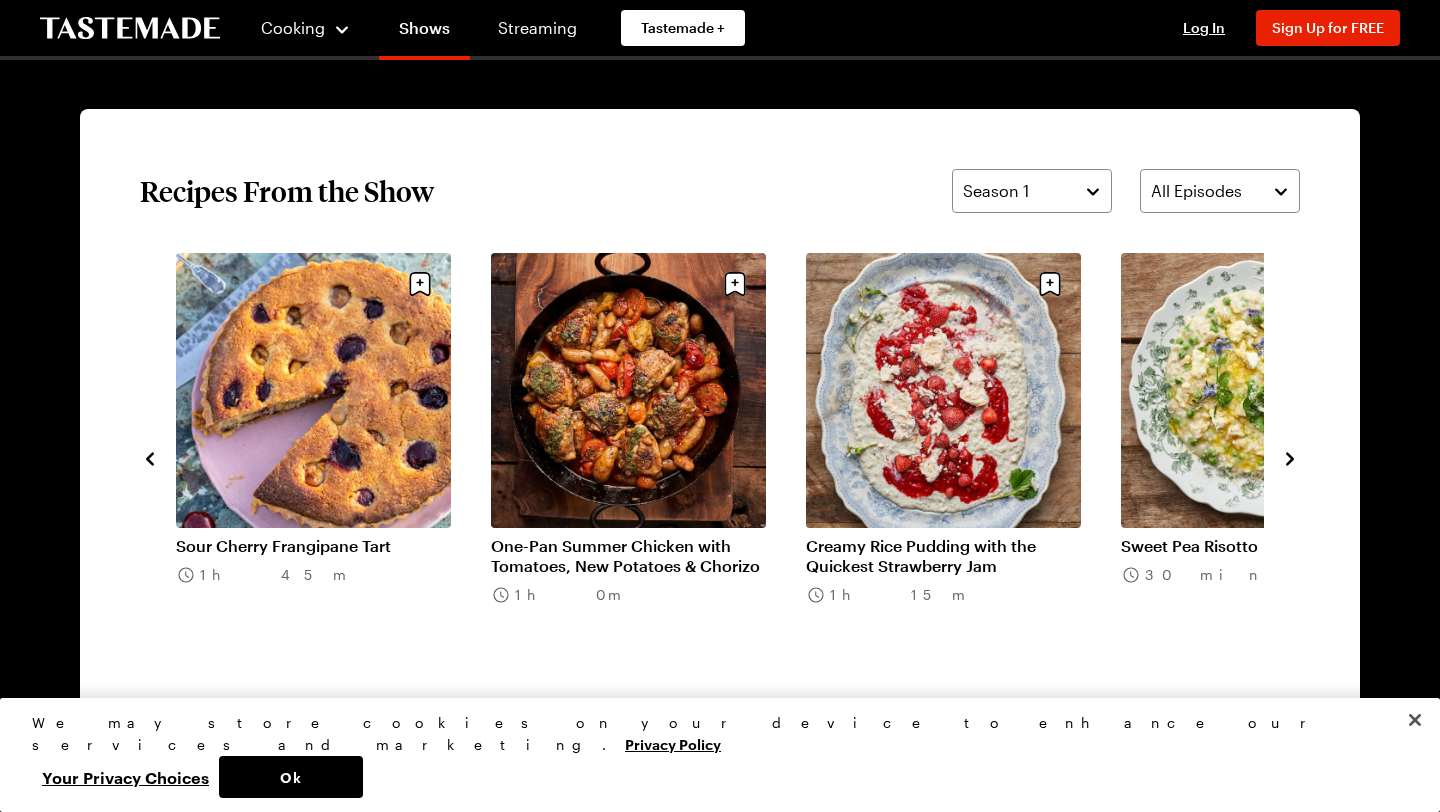 click 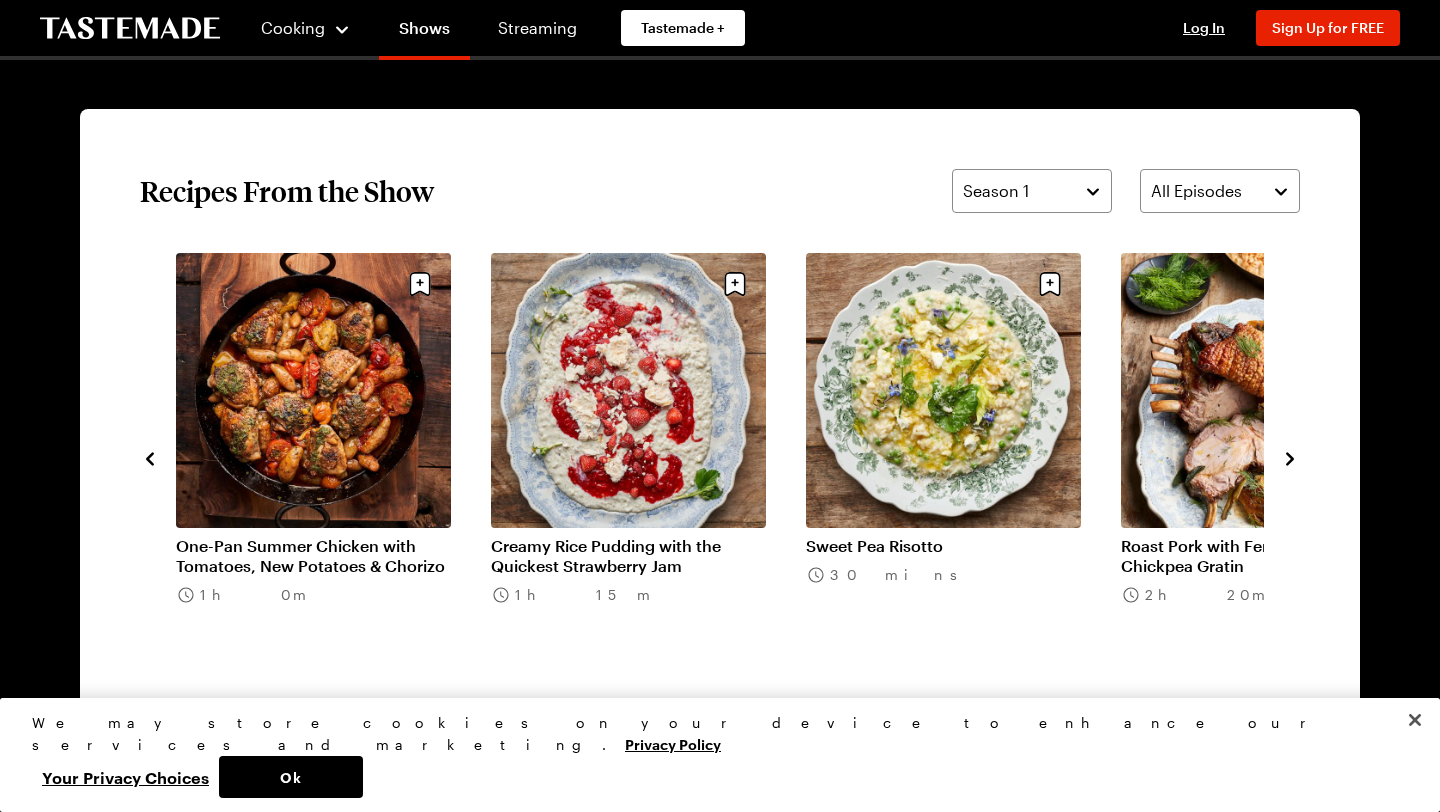 click 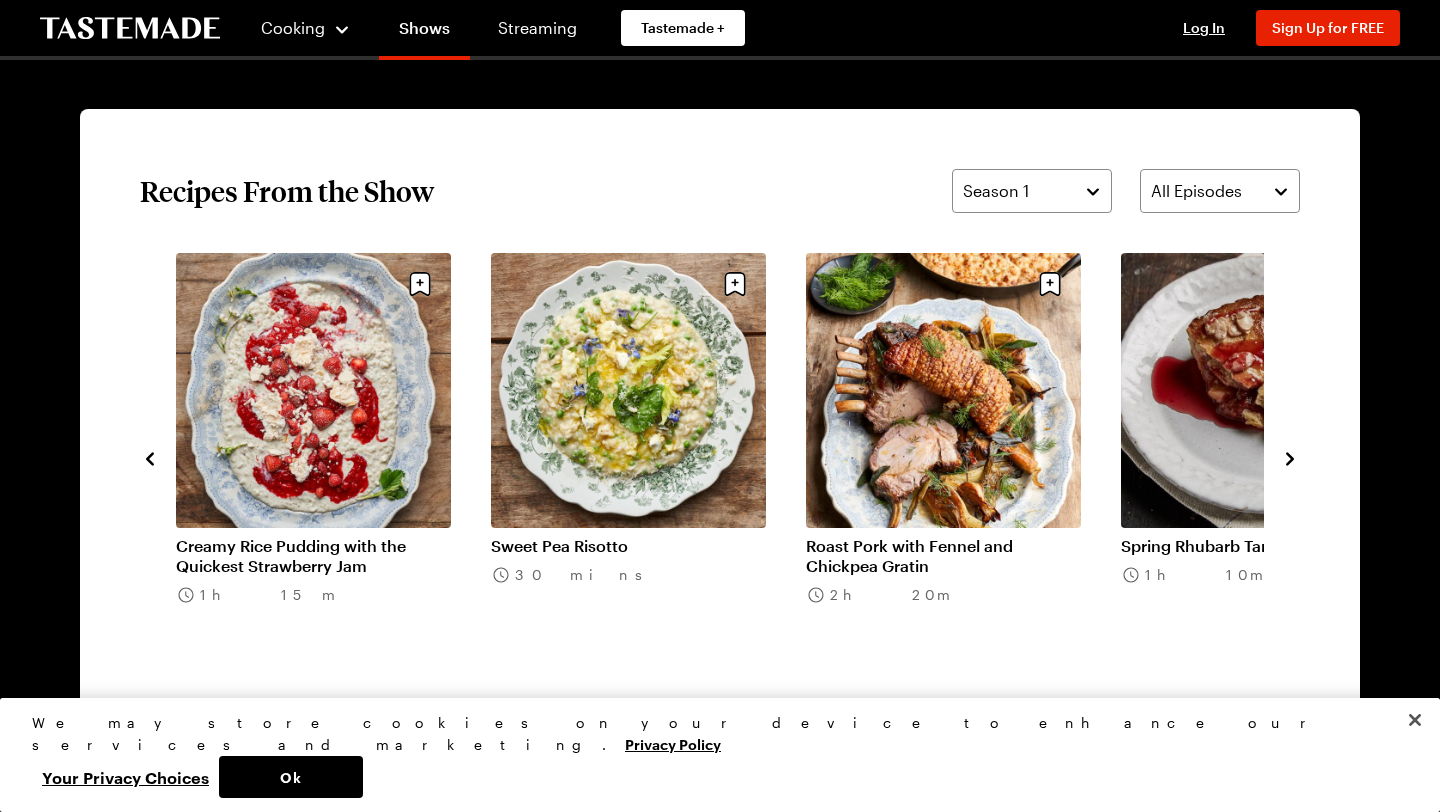 click 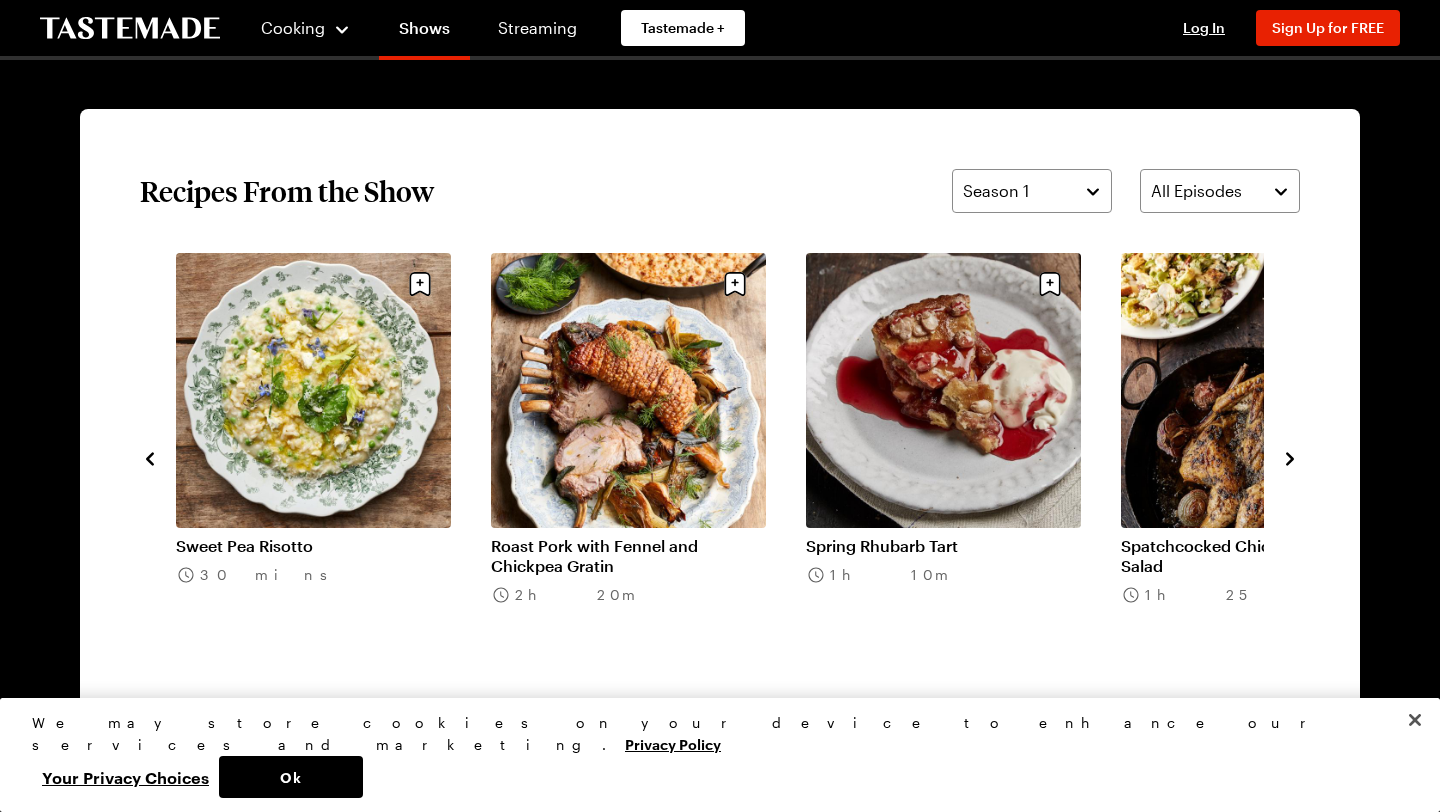 click 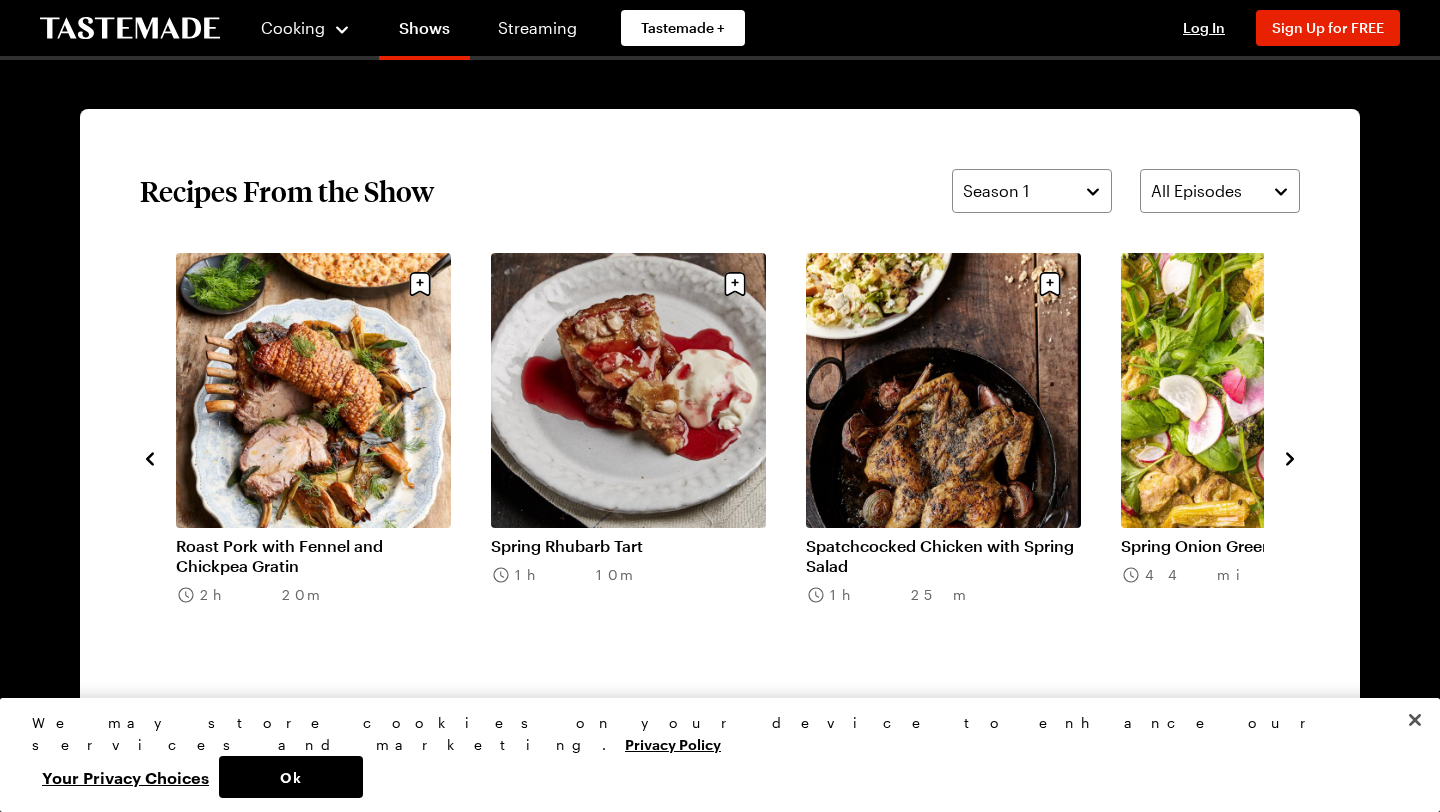 click 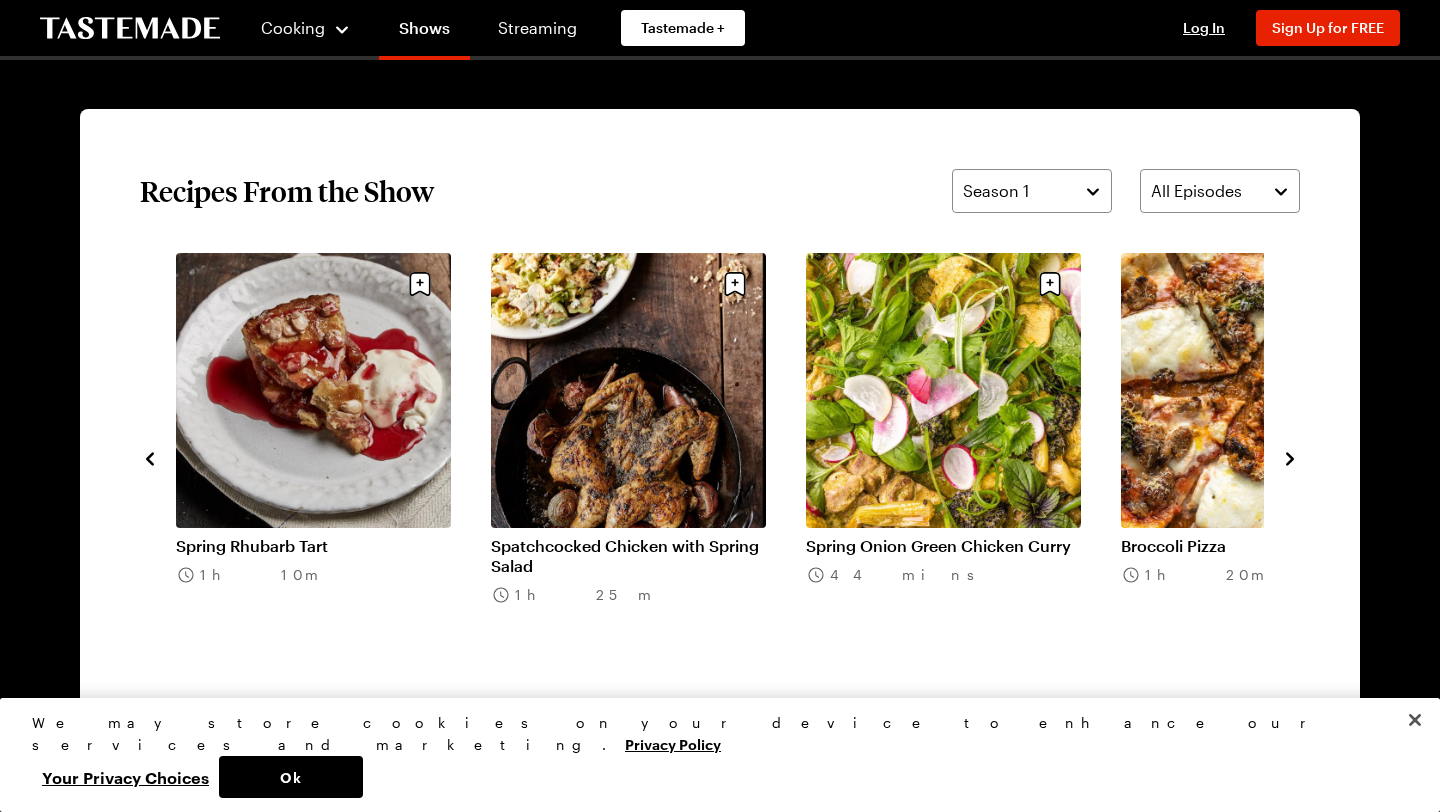 click 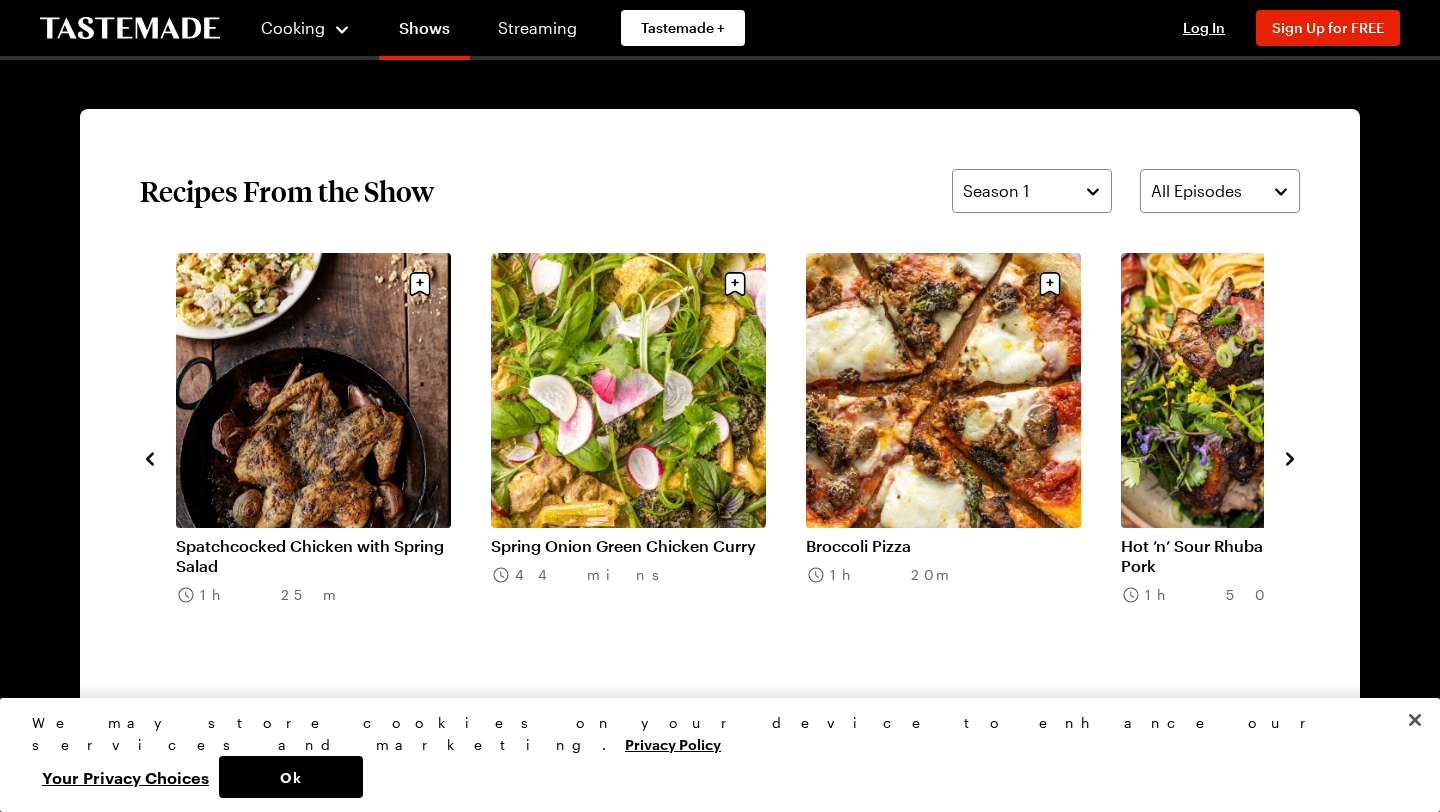 click 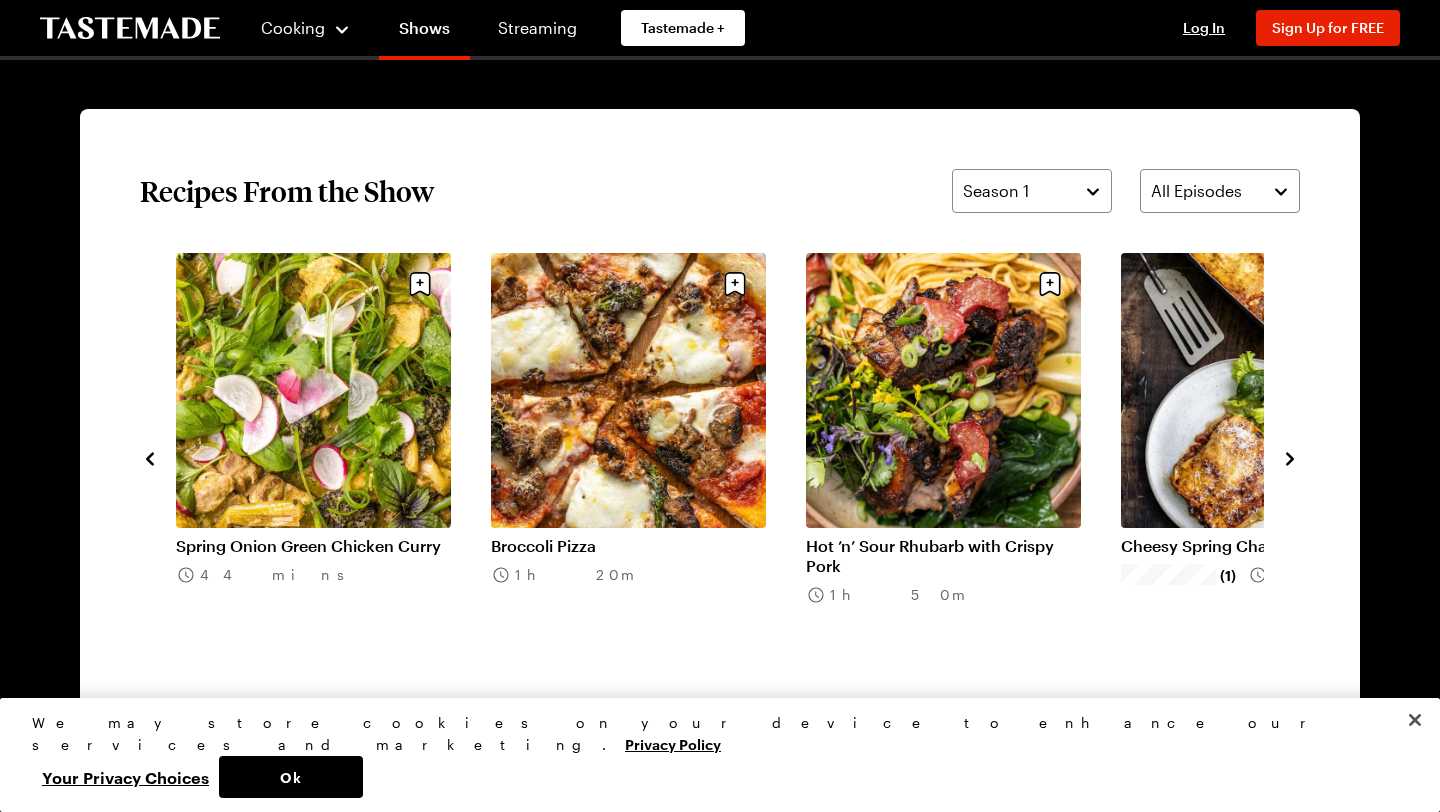 click 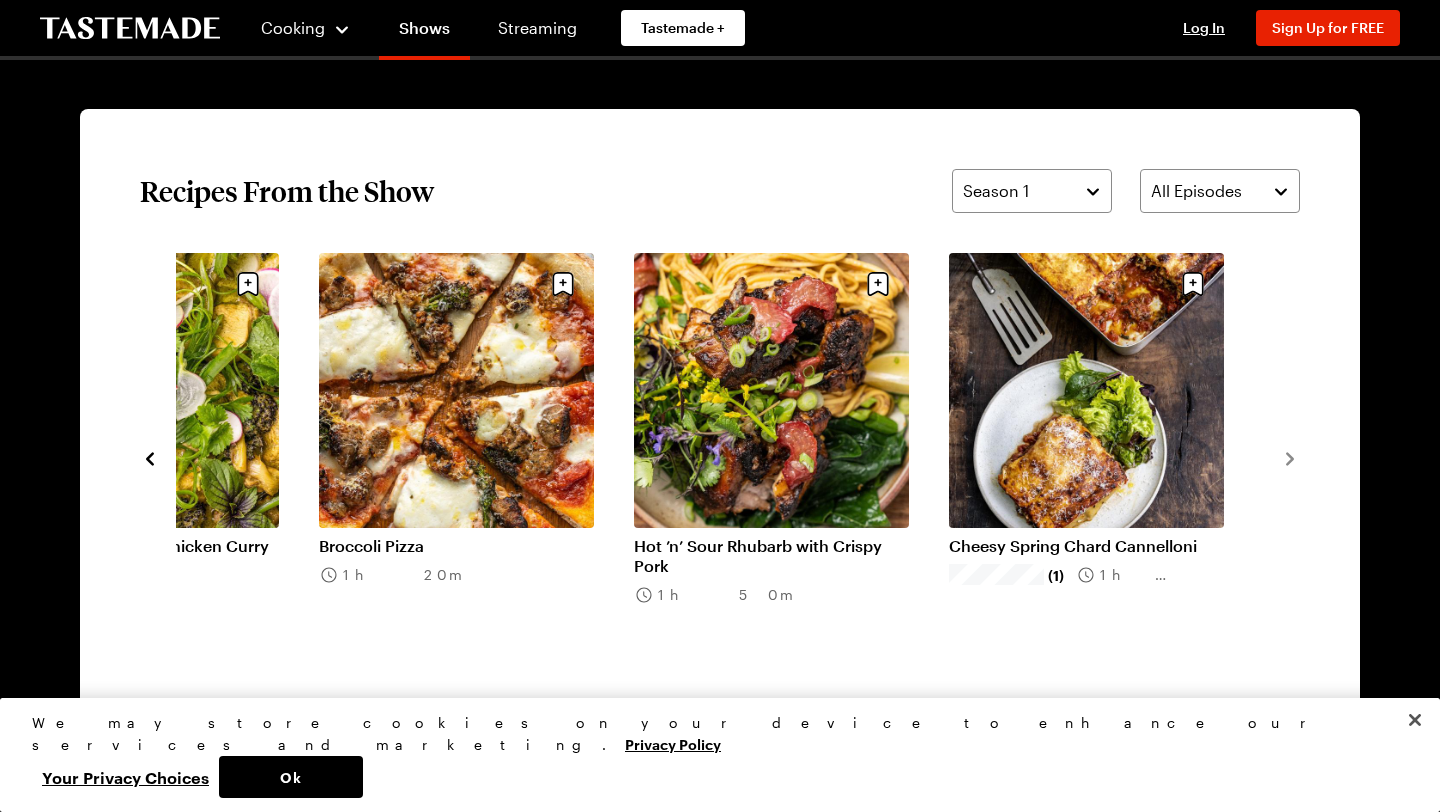 click 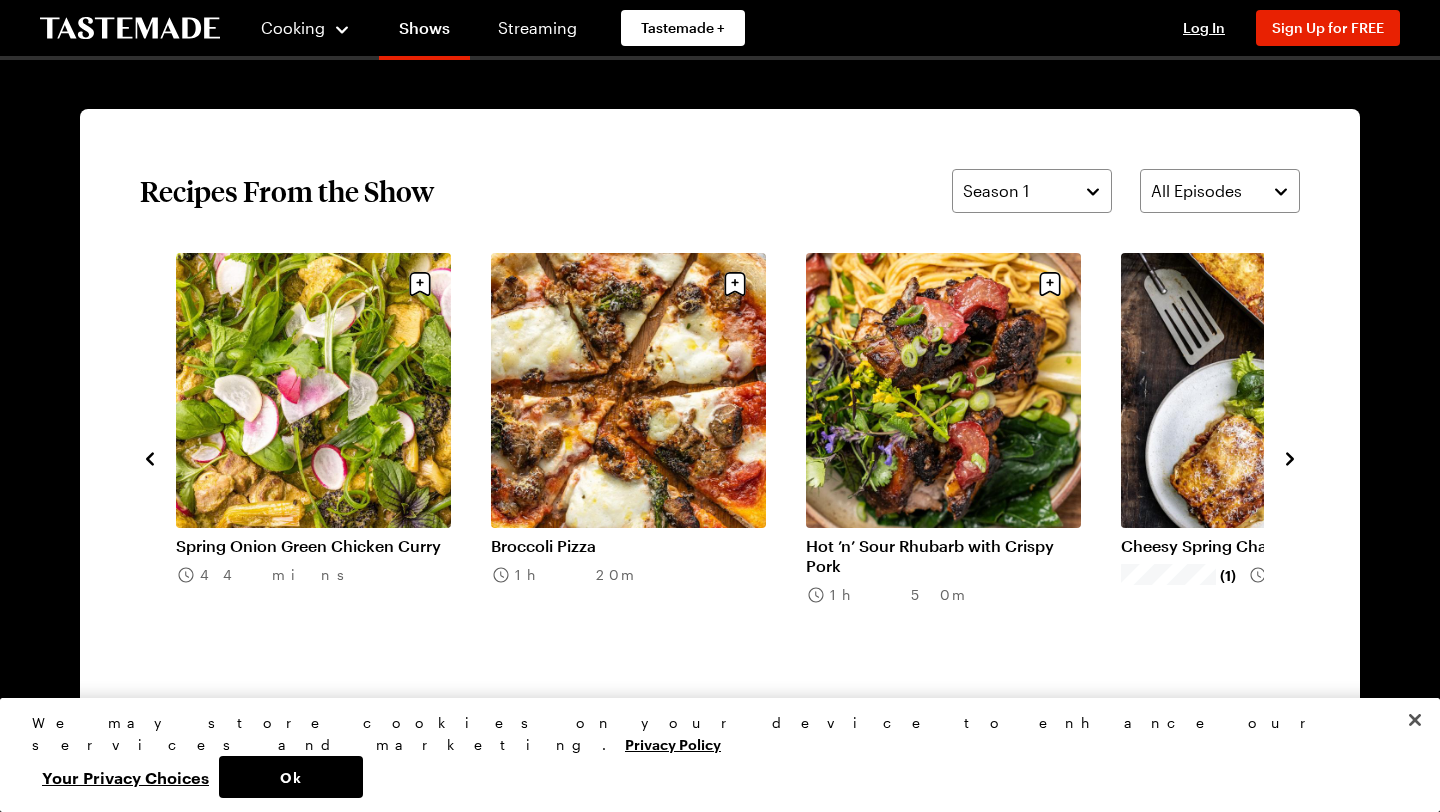 click 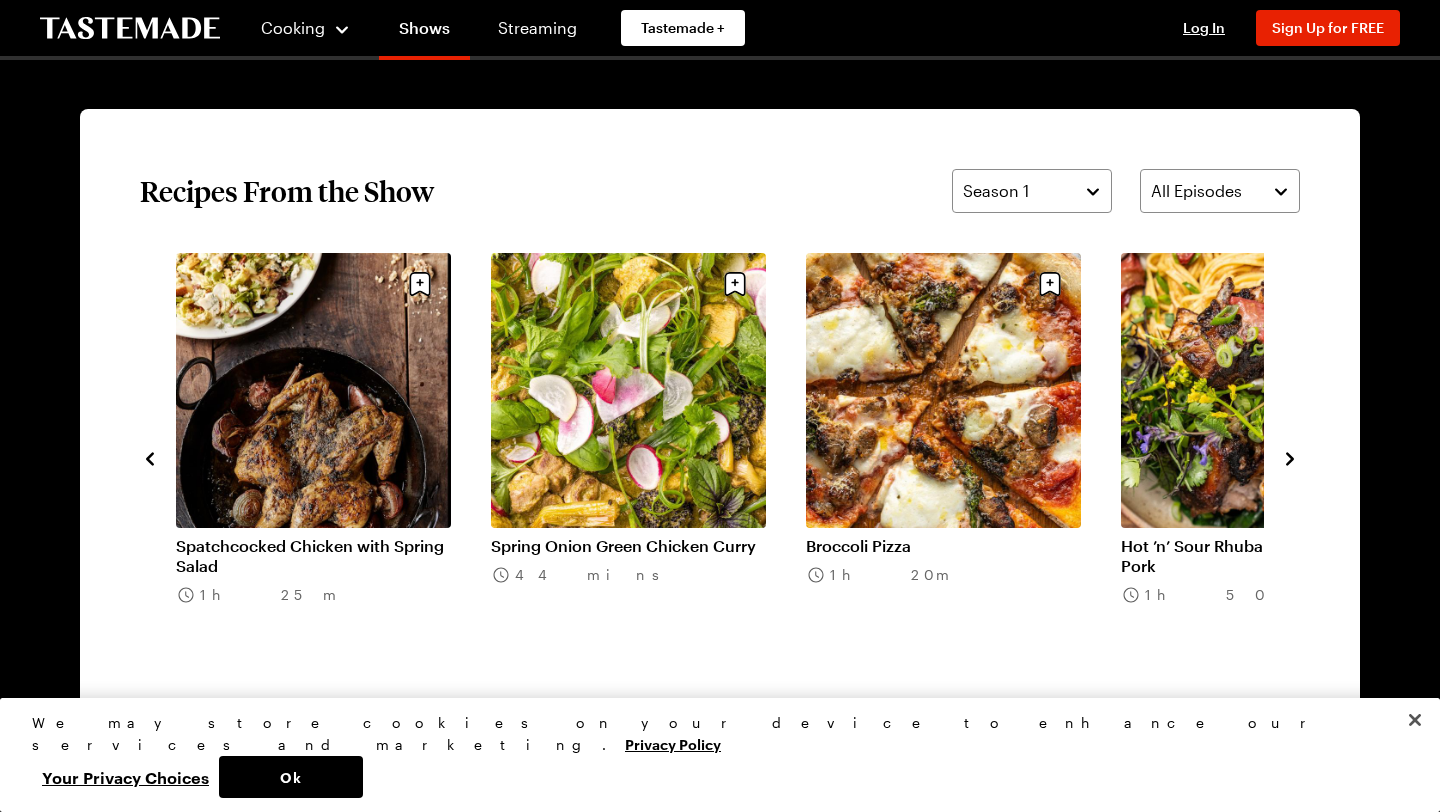 click 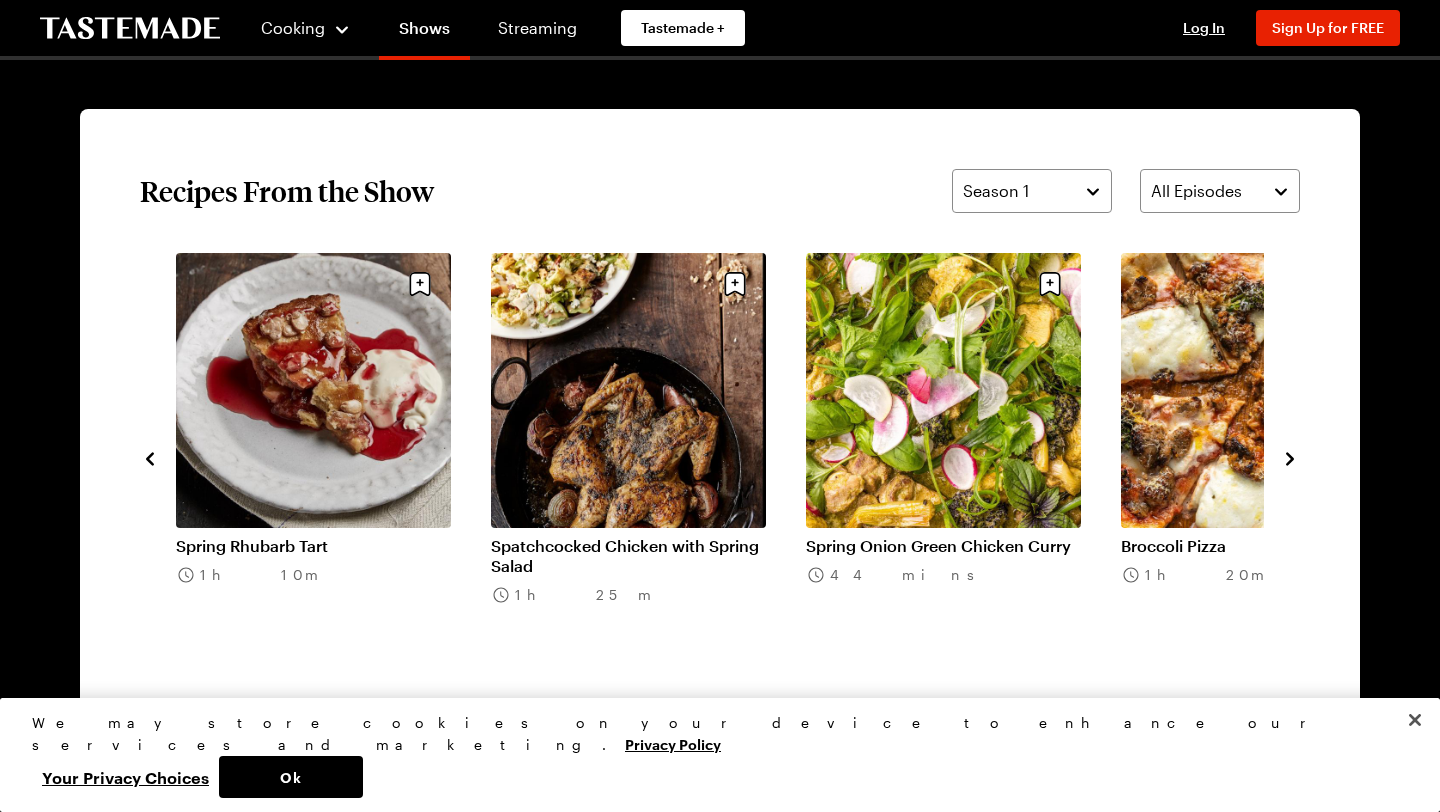 click 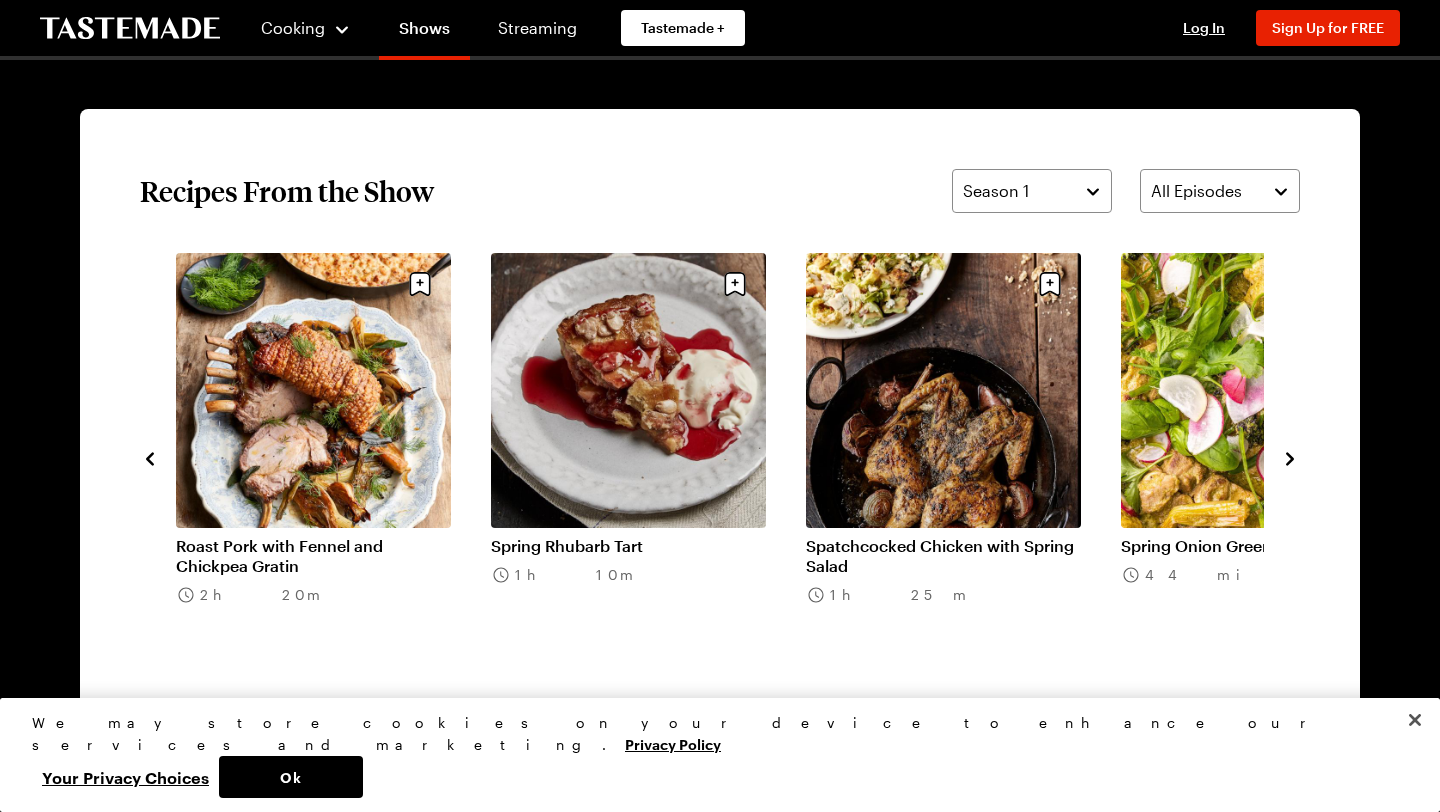 click 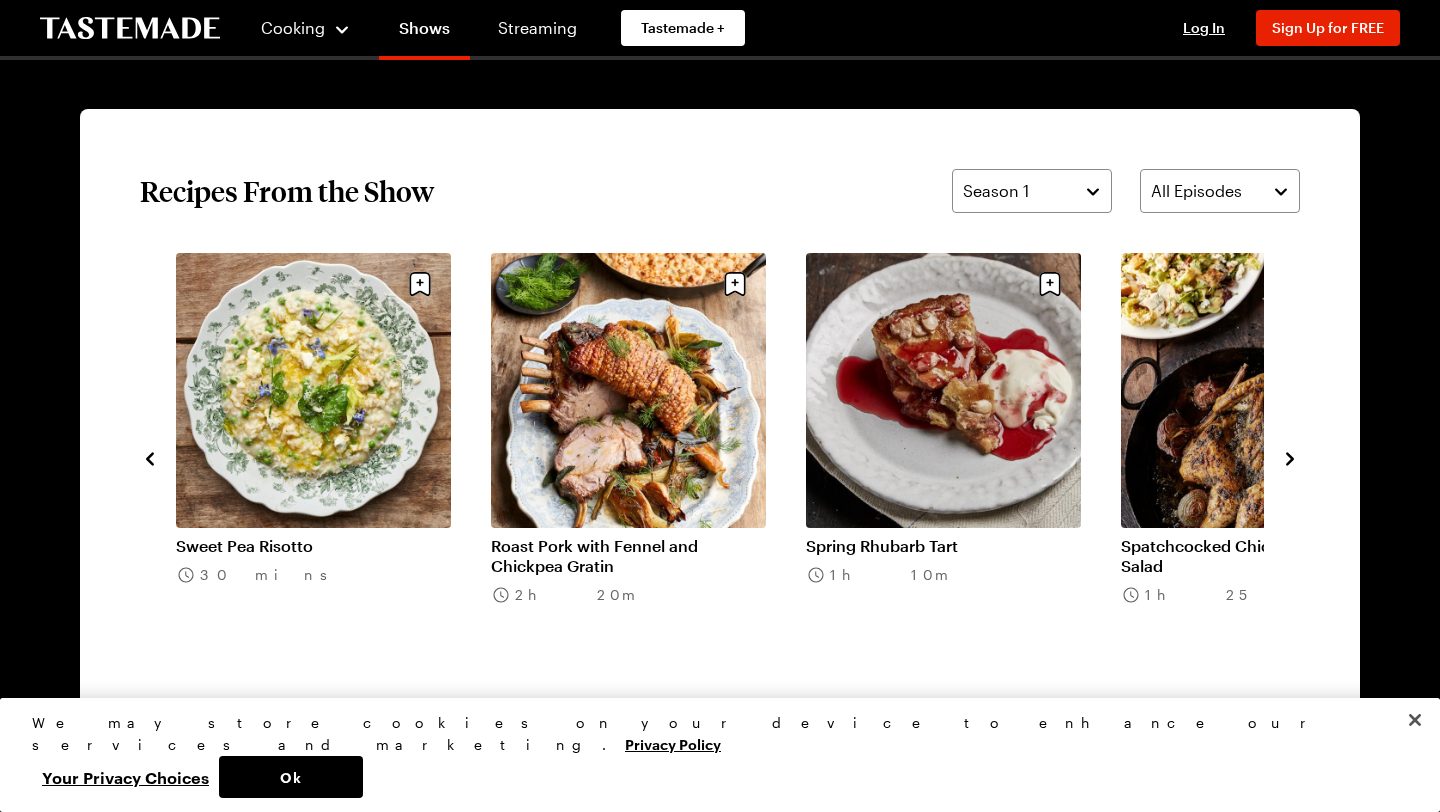 click 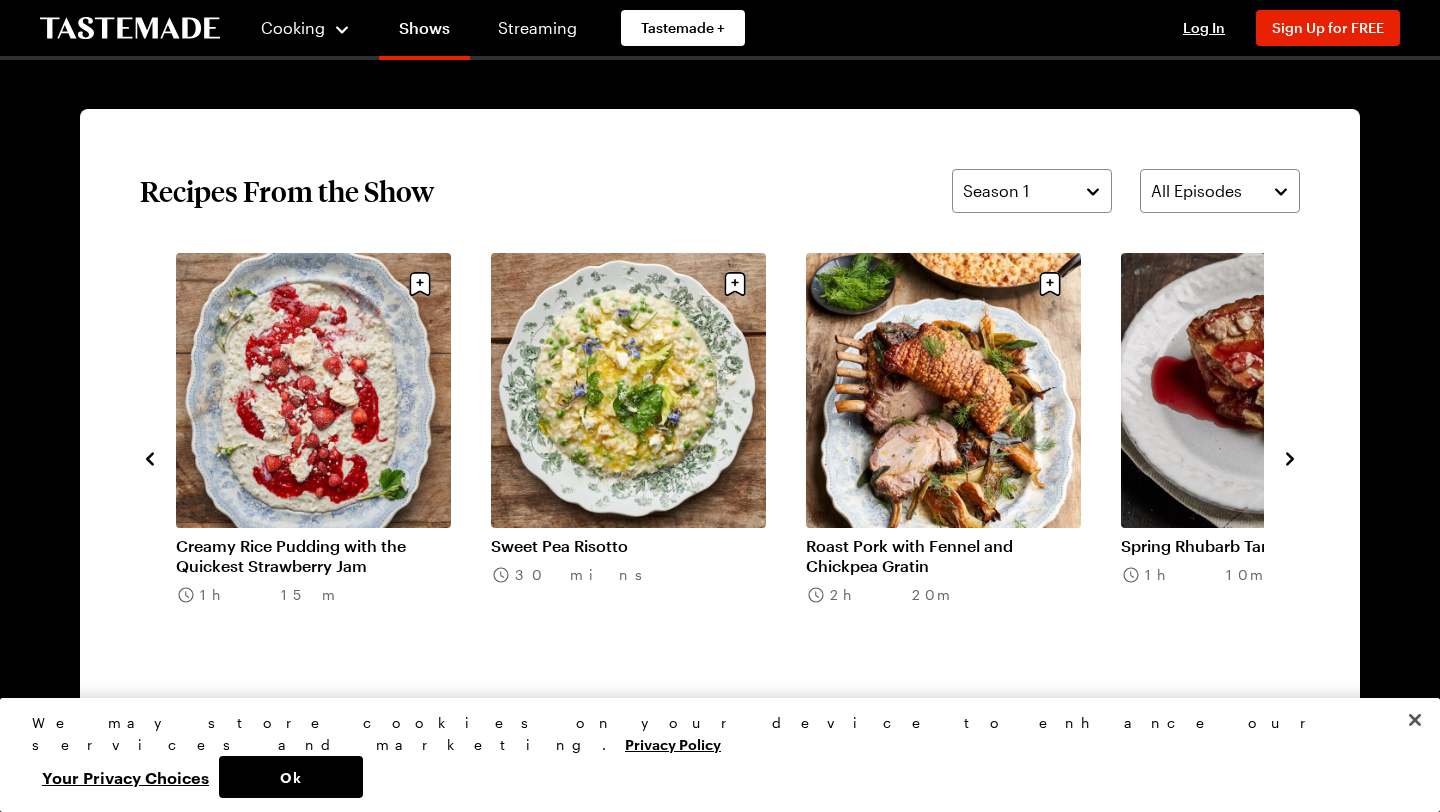 click 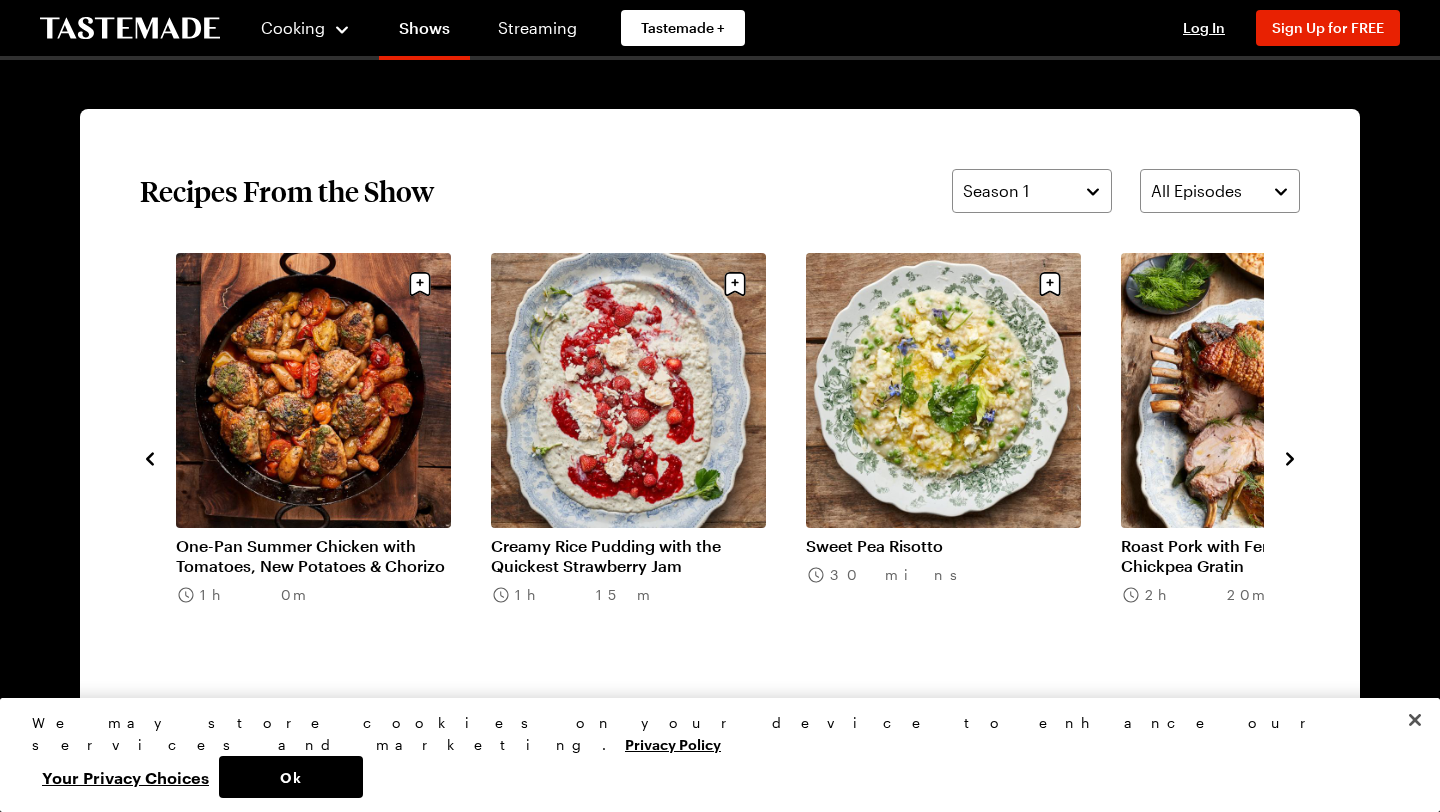 click 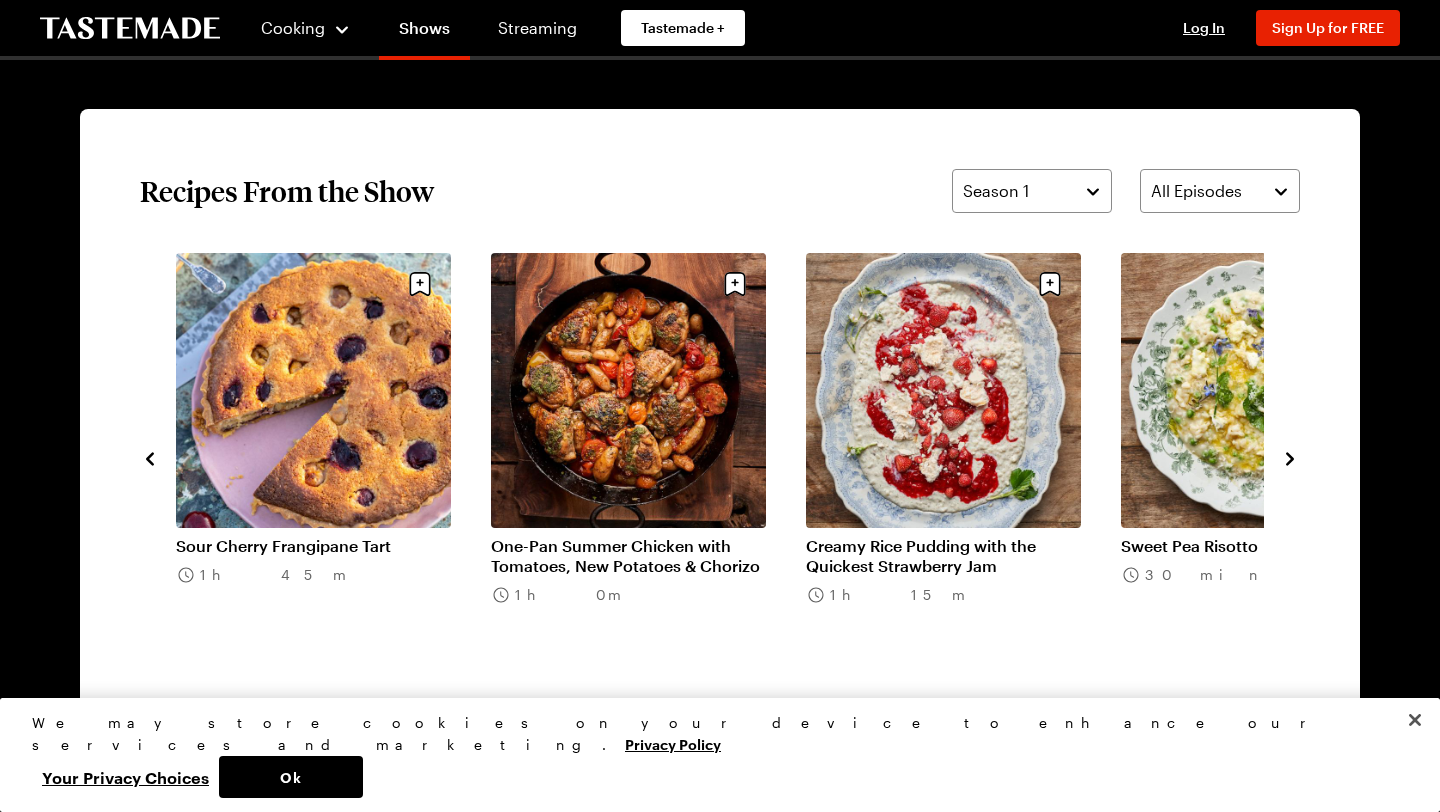click 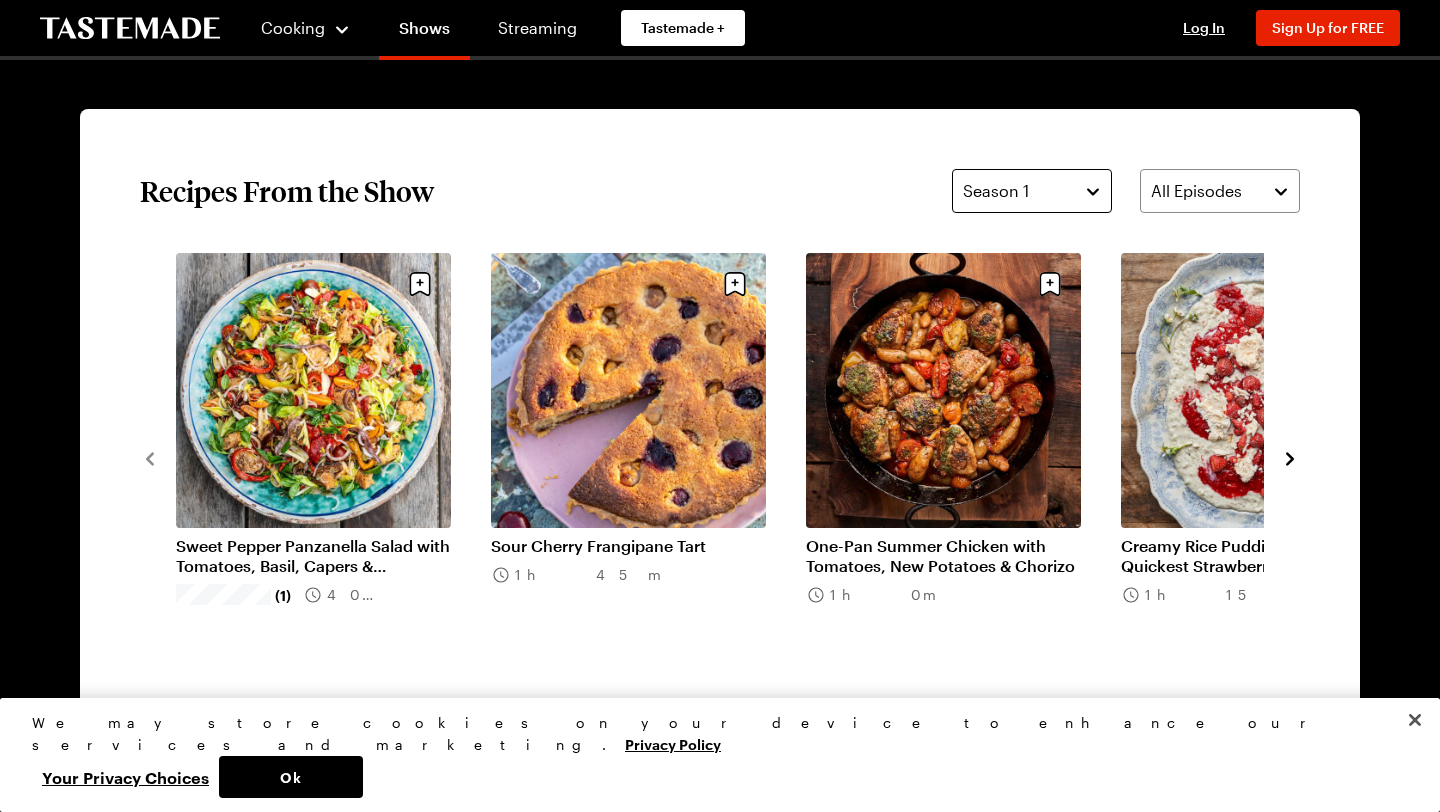 click on "Season 1" at bounding box center [1032, 191] 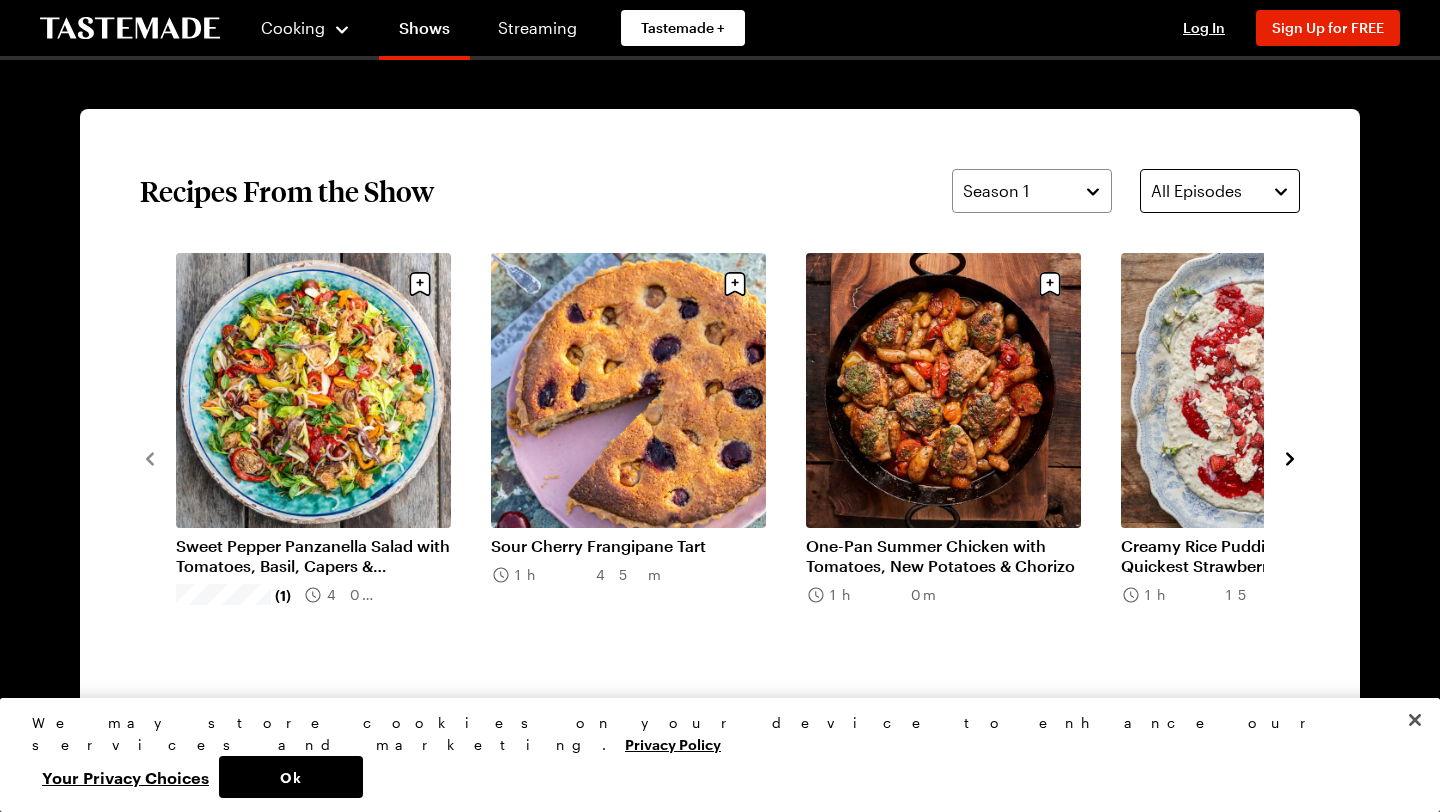 click on "All Episodes" at bounding box center [1196, 191] 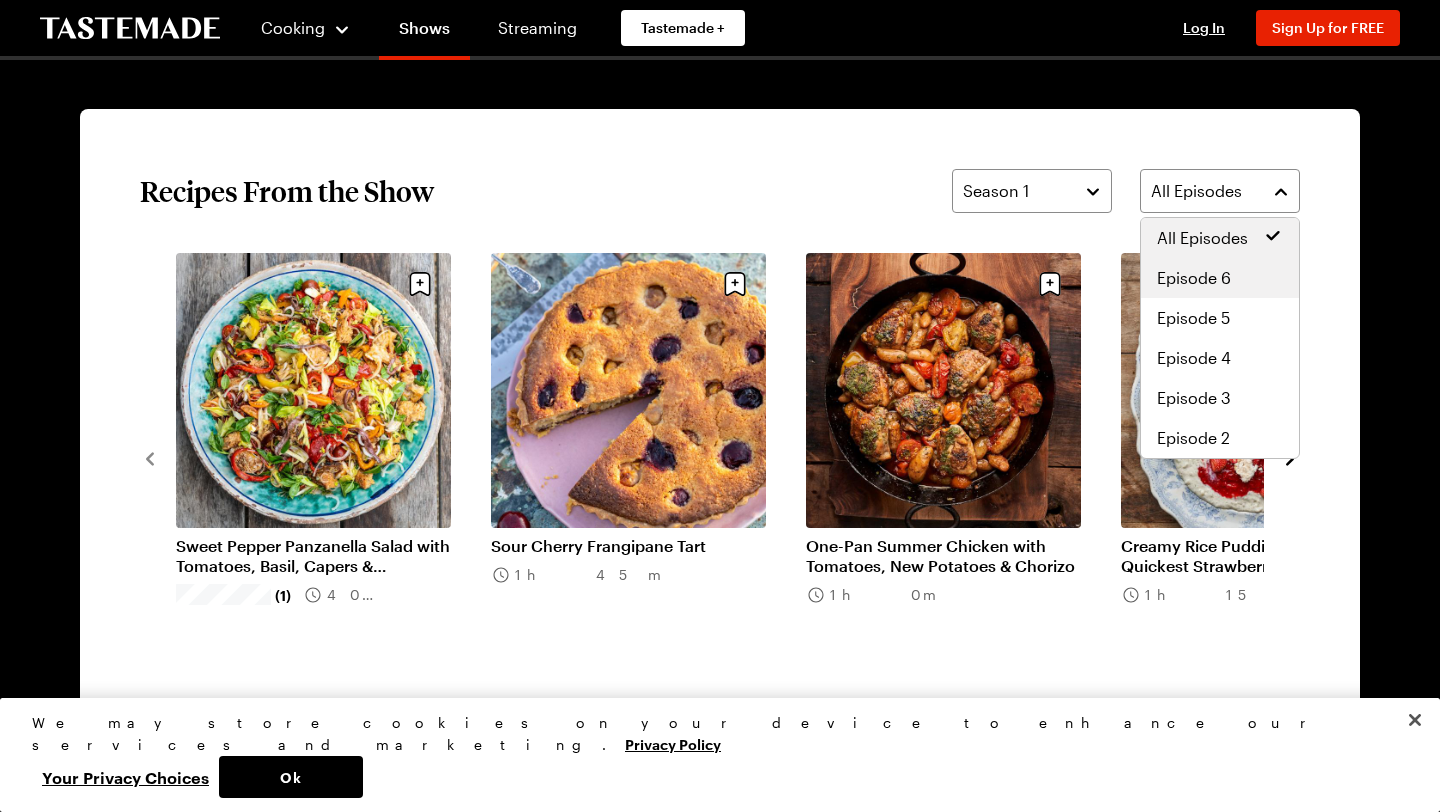 click on "Episode 6" at bounding box center (1194, 278) 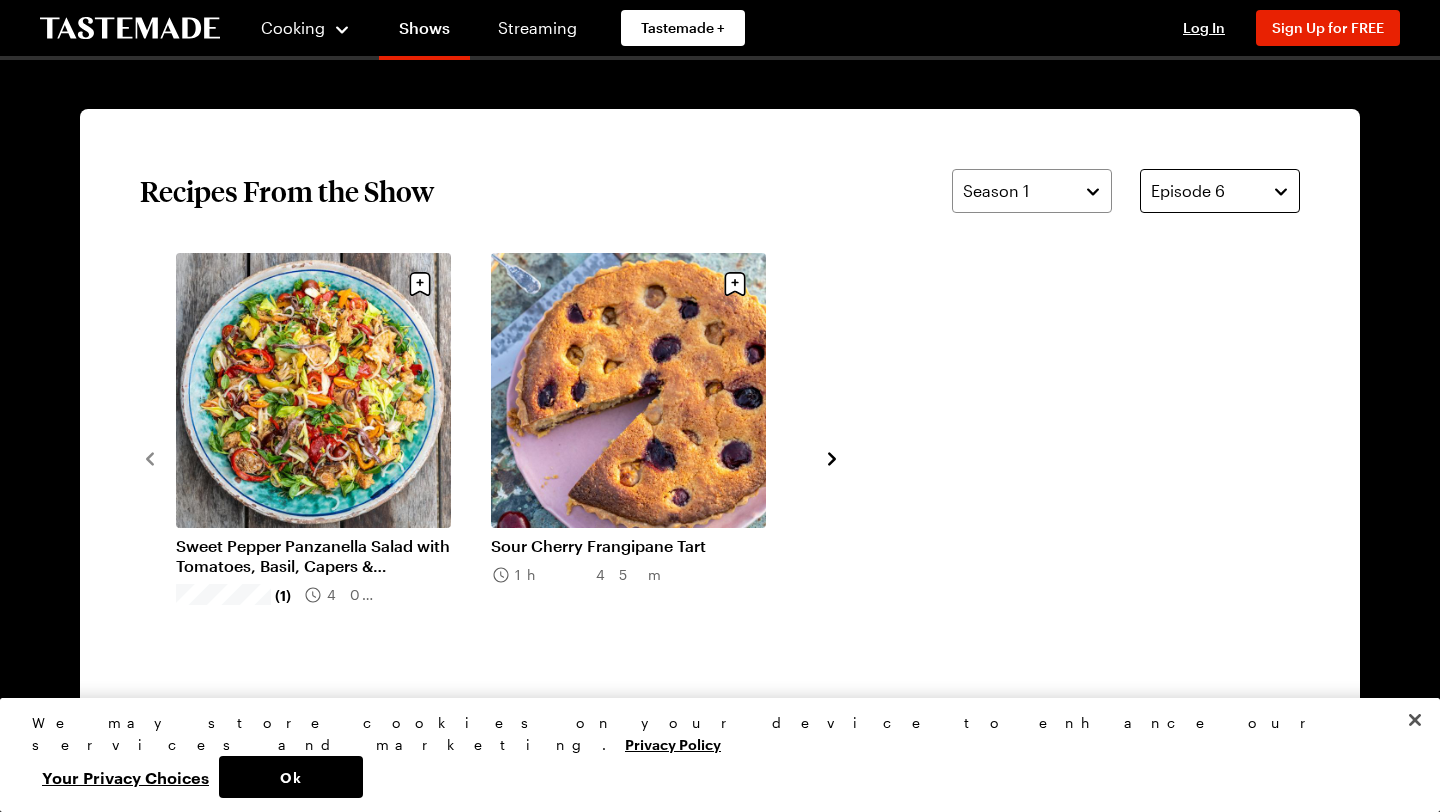 click on "Episode 6" at bounding box center [1220, 191] 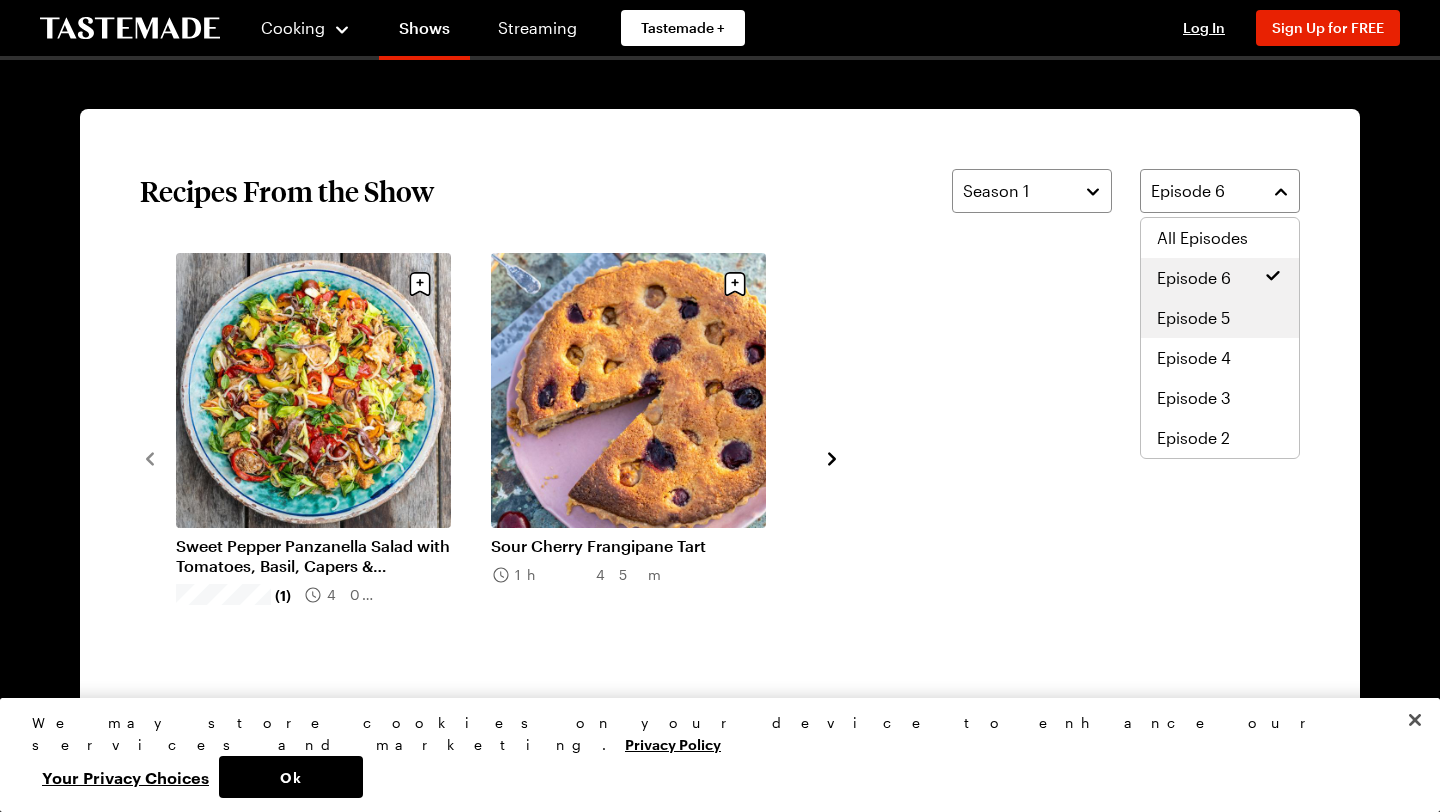 click on "Episode 5" at bounding box center (1220, 318) 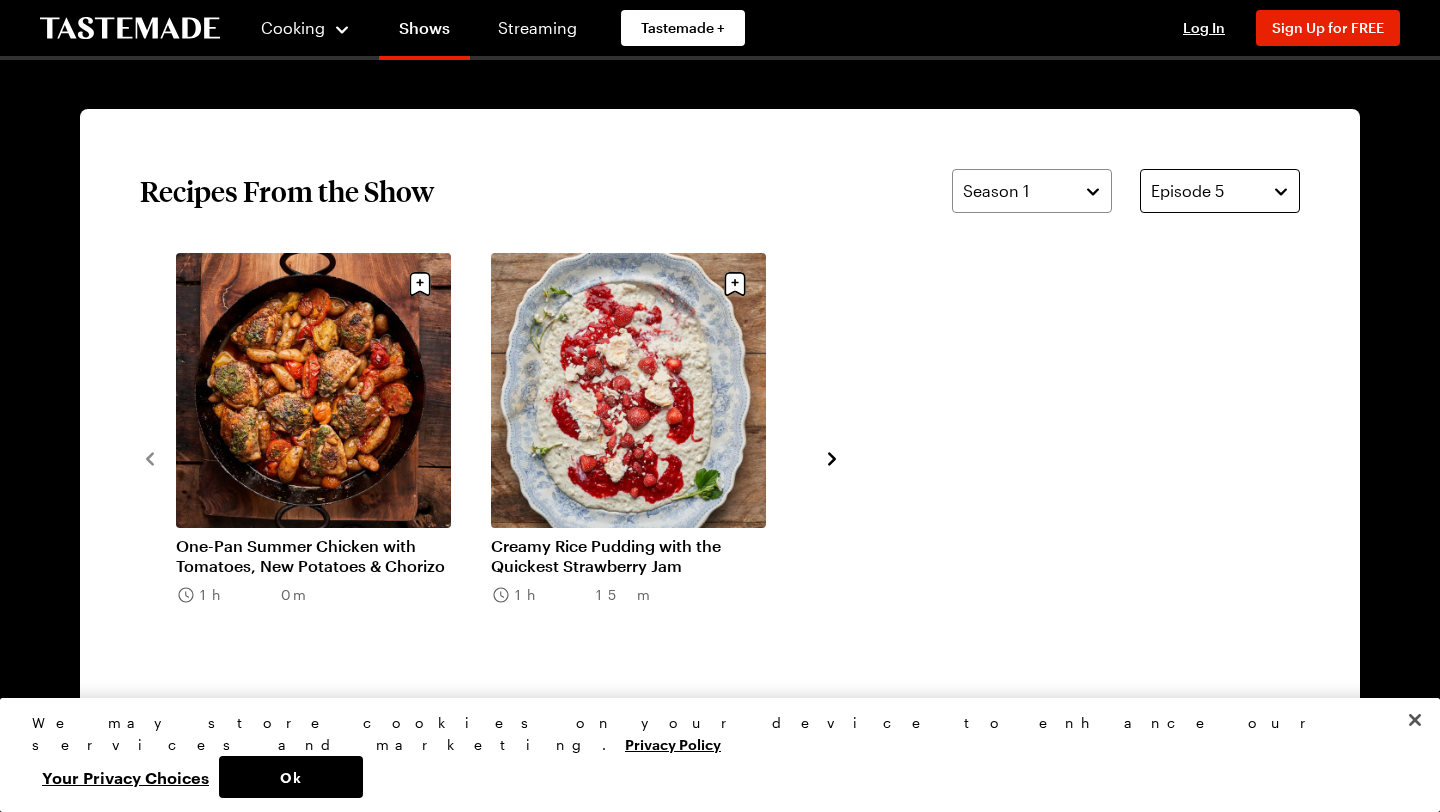 click on "Episode 5" at bounding box center [1205, 191] 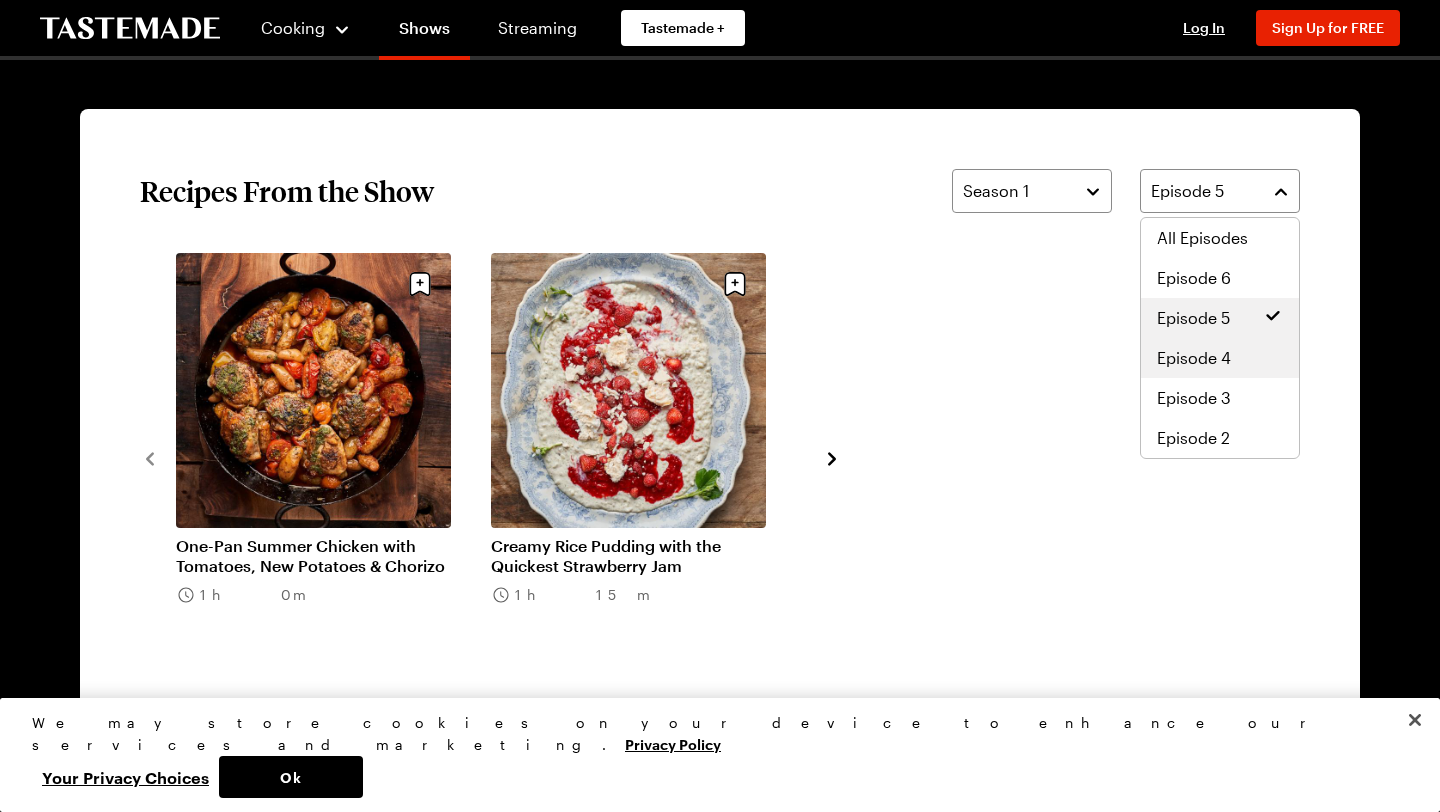 click on "Episode 4" at bounding box center (1194, 358) 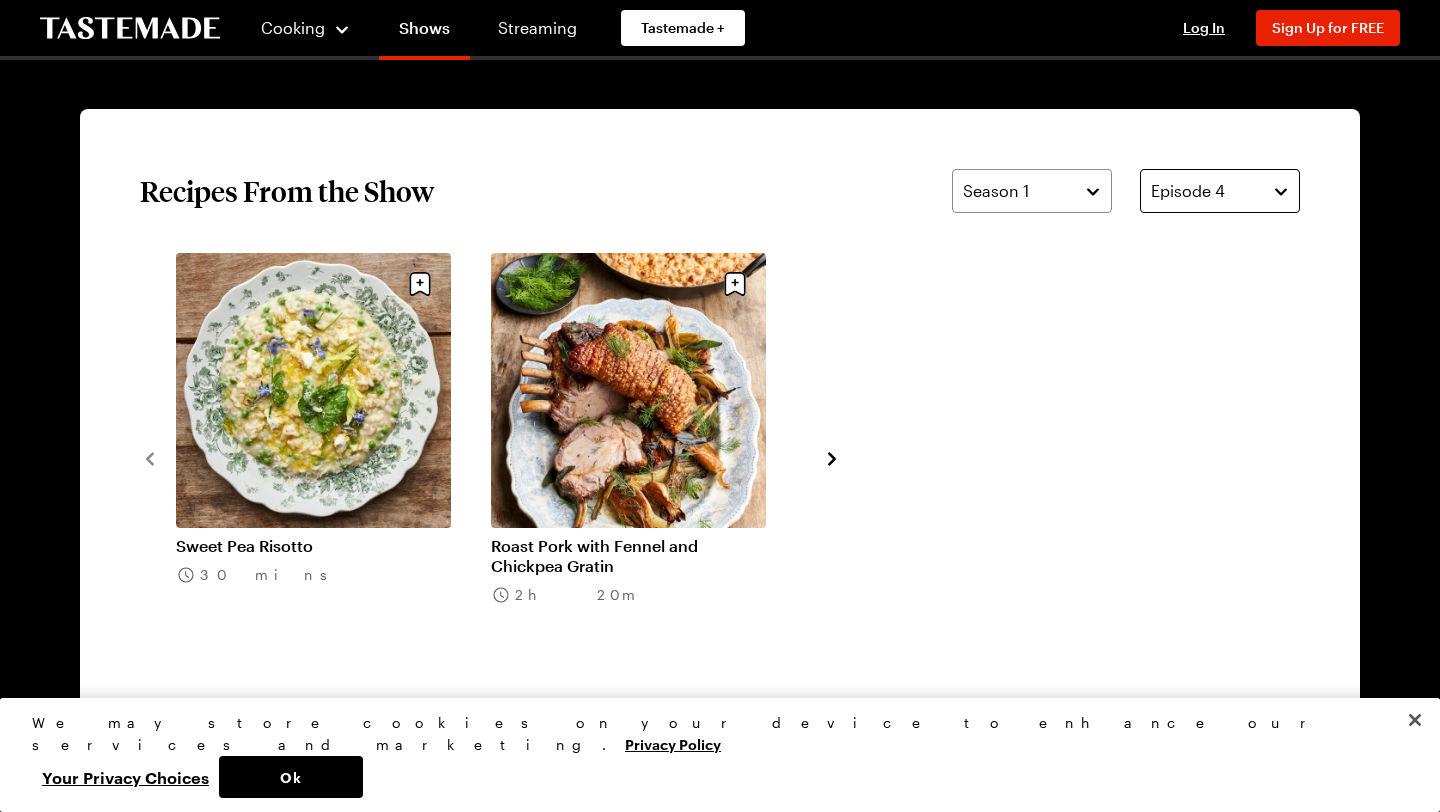 click on "Episode 4" at bounding box center [1205, 191] 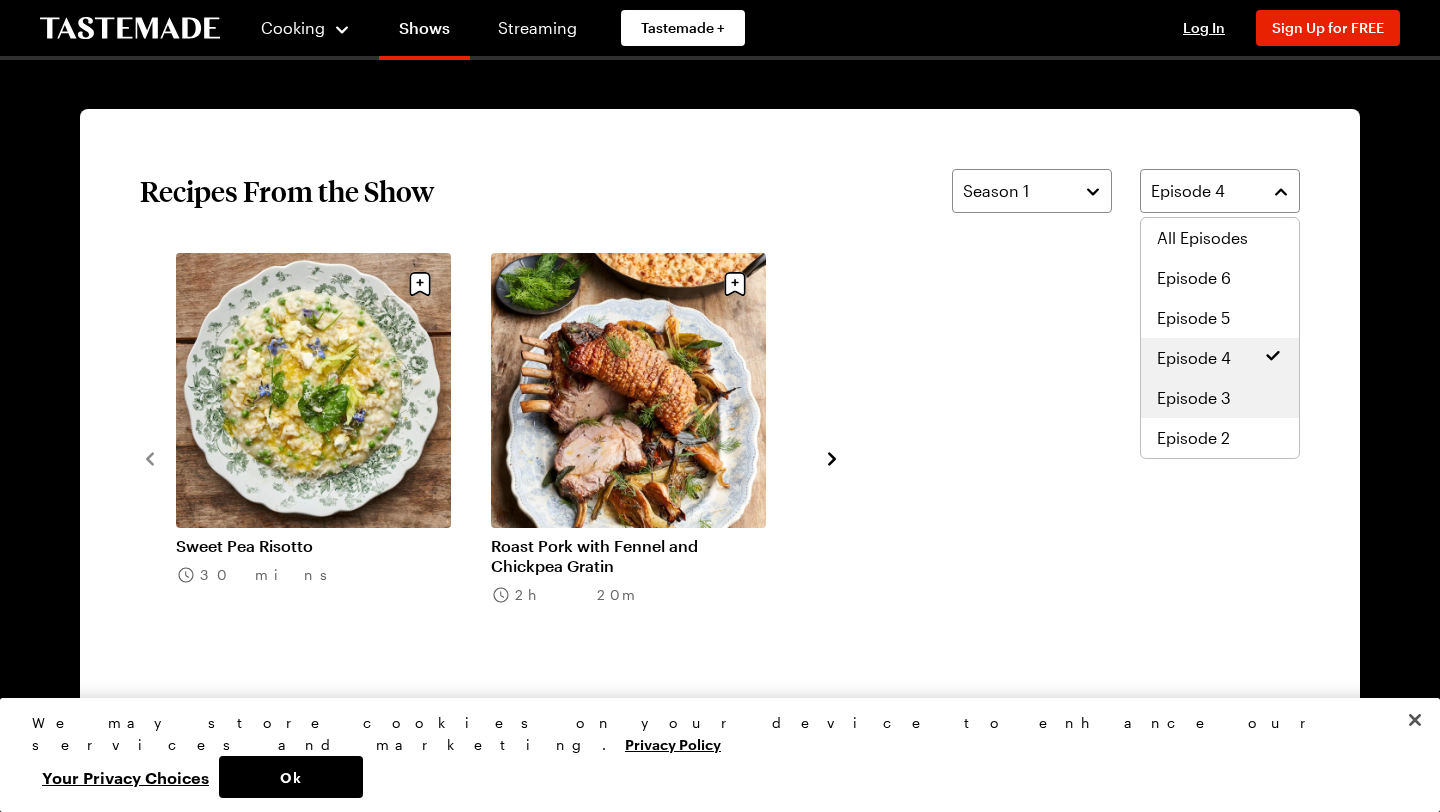 click on "Episode 3" at bounding box center (1194, 398) 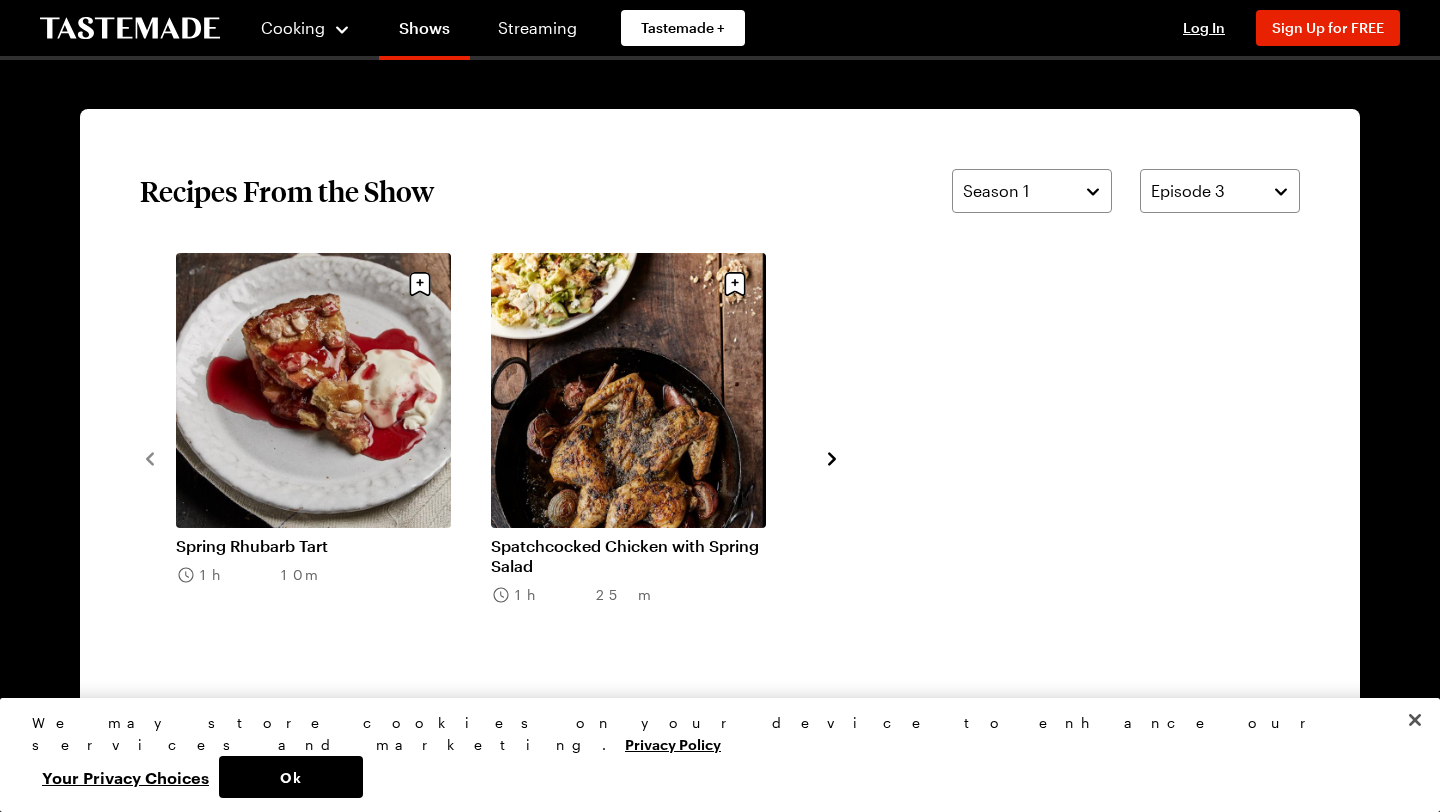 click on "Recipes From the Show Season 1 Episode 3 Spring Rhubarb Tart 1h 10m Spatchcocked Chicken with Spring Salad 1h 25m View All Recipes From This Show" at bounding box center (720, 457) 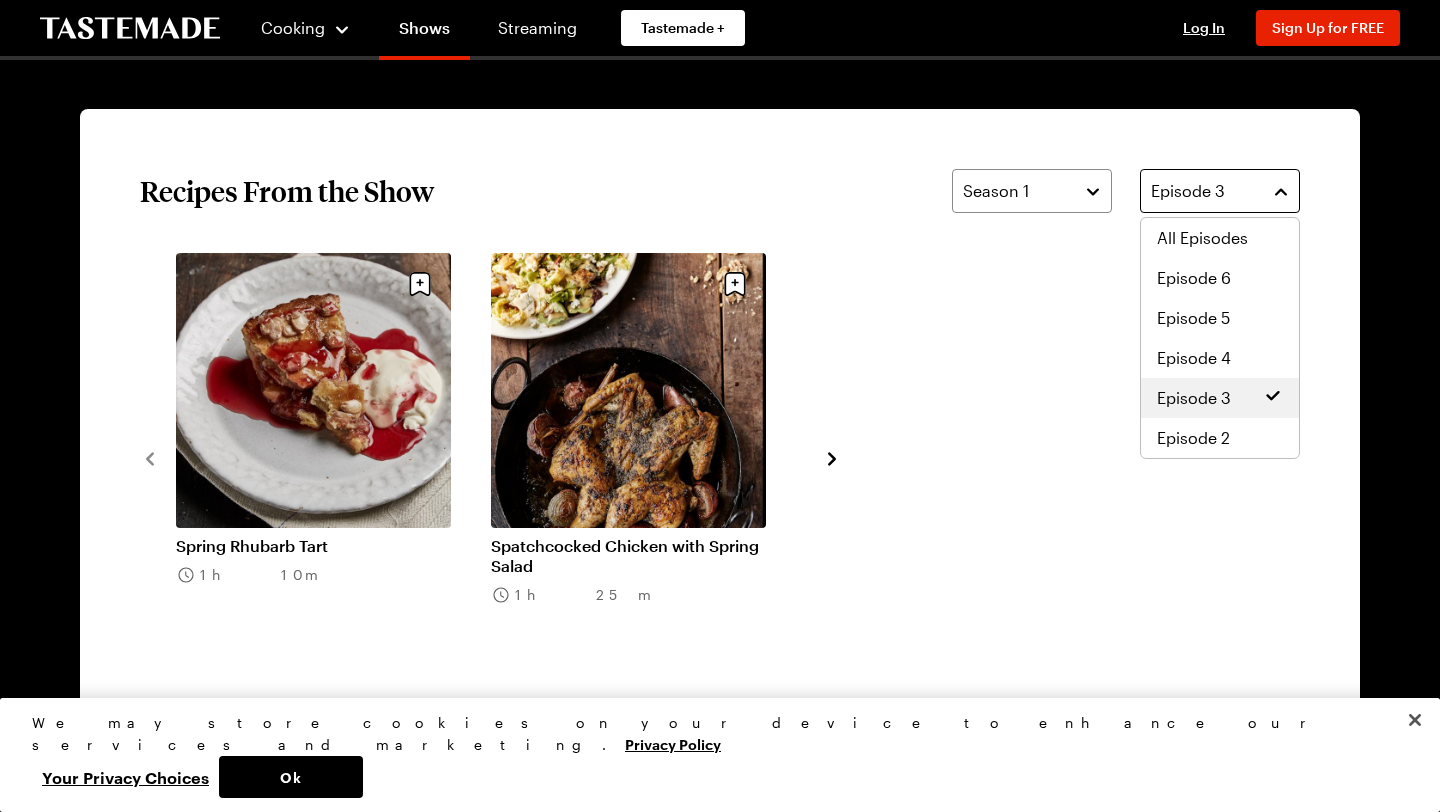 click on "Episode 3" at bounding box center [1205, 191] 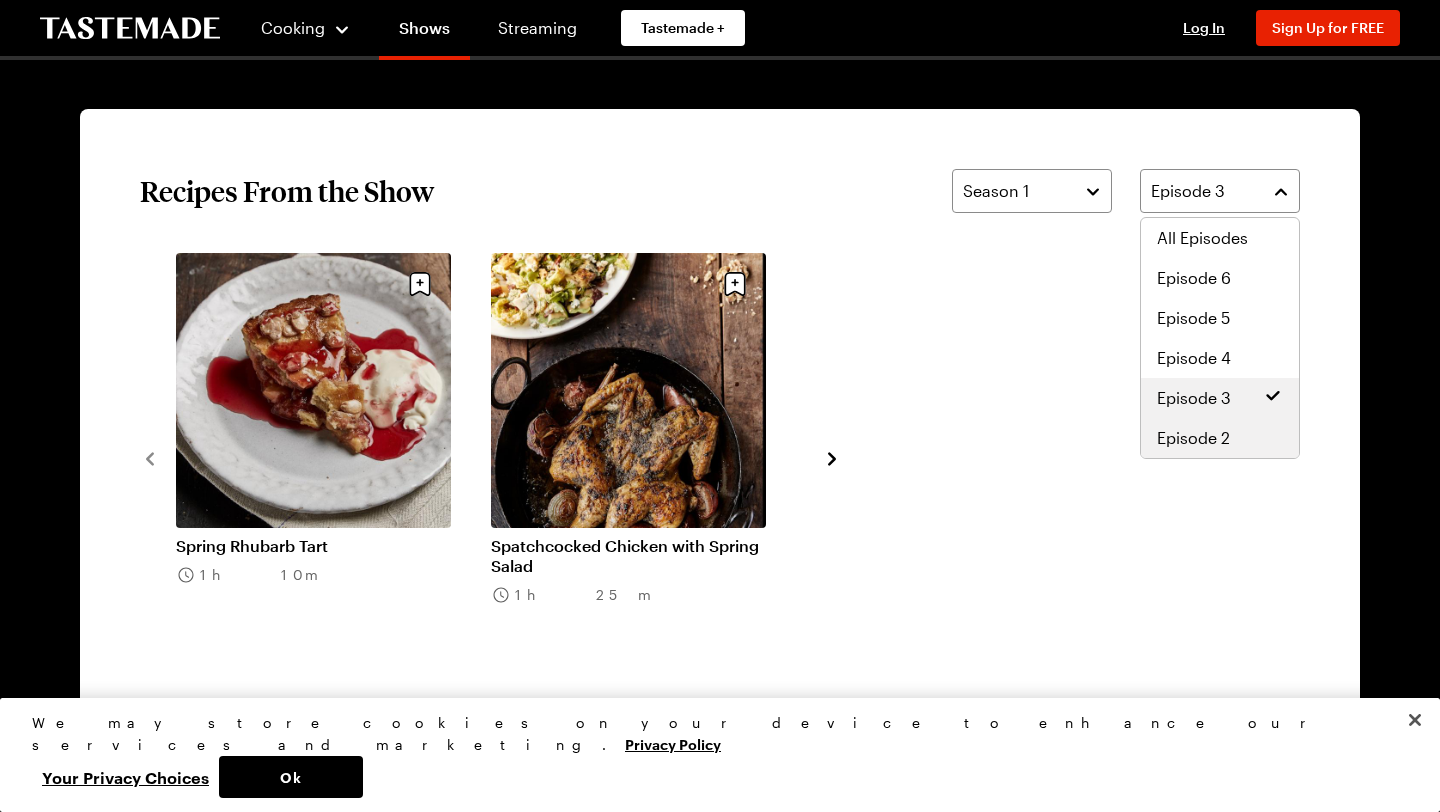 click on "Episode 2" at bounding box center [1193, 438] 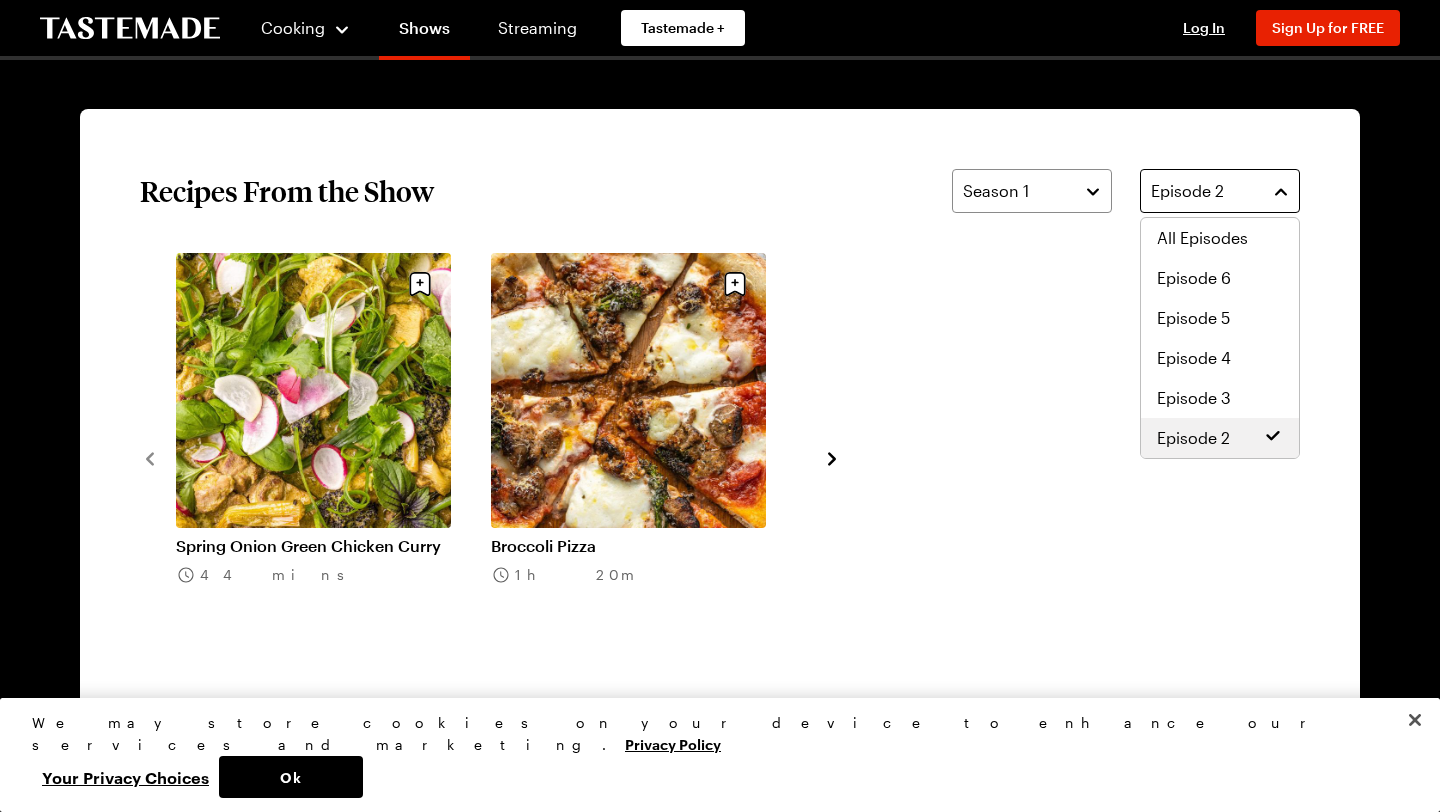 click on "Episode 2" at bounding box center (1220, 191) 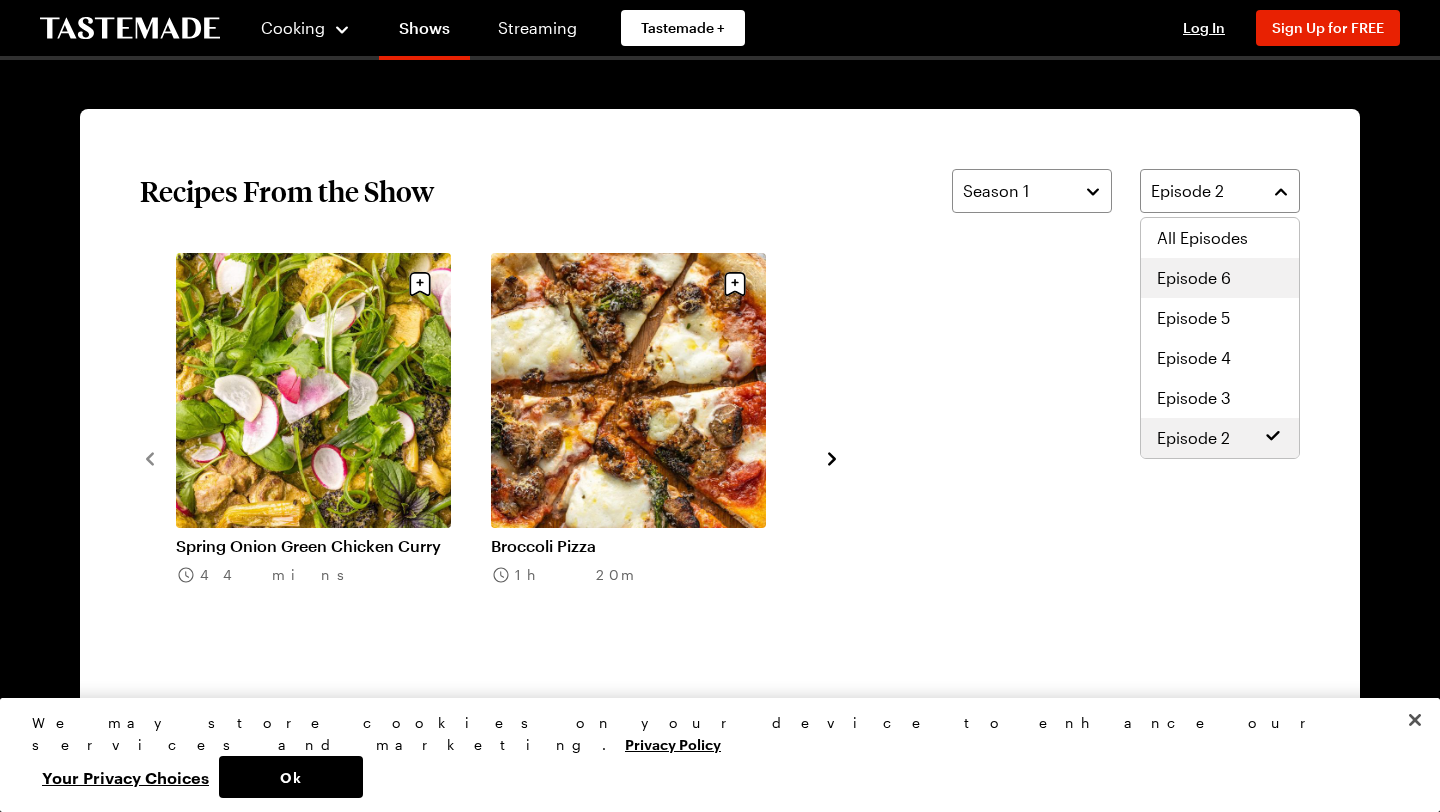 scroll, scrollTop: 40, scrollLeft: 0, axis: vertical 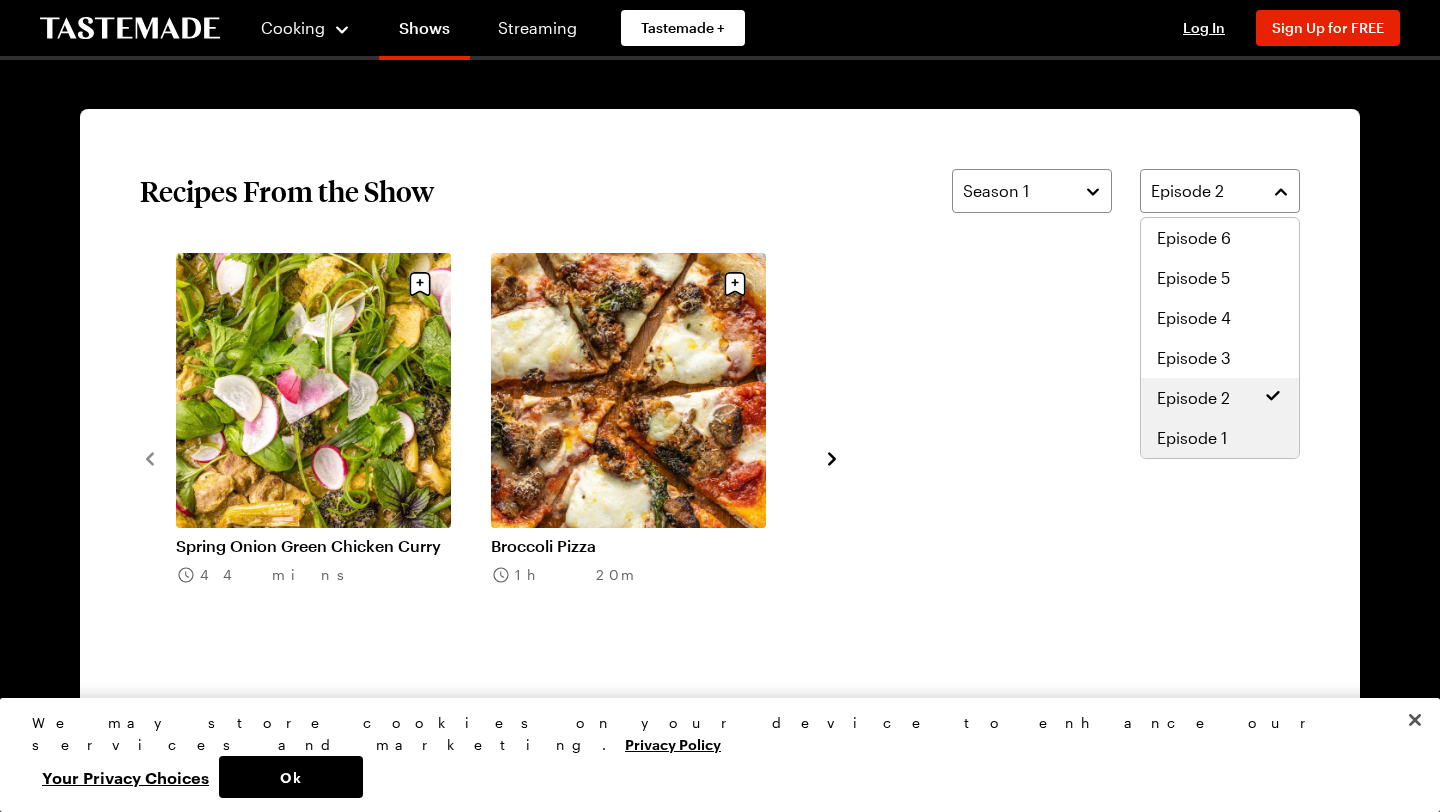 click on "Episode 1" at bounding box center [1192, 438] 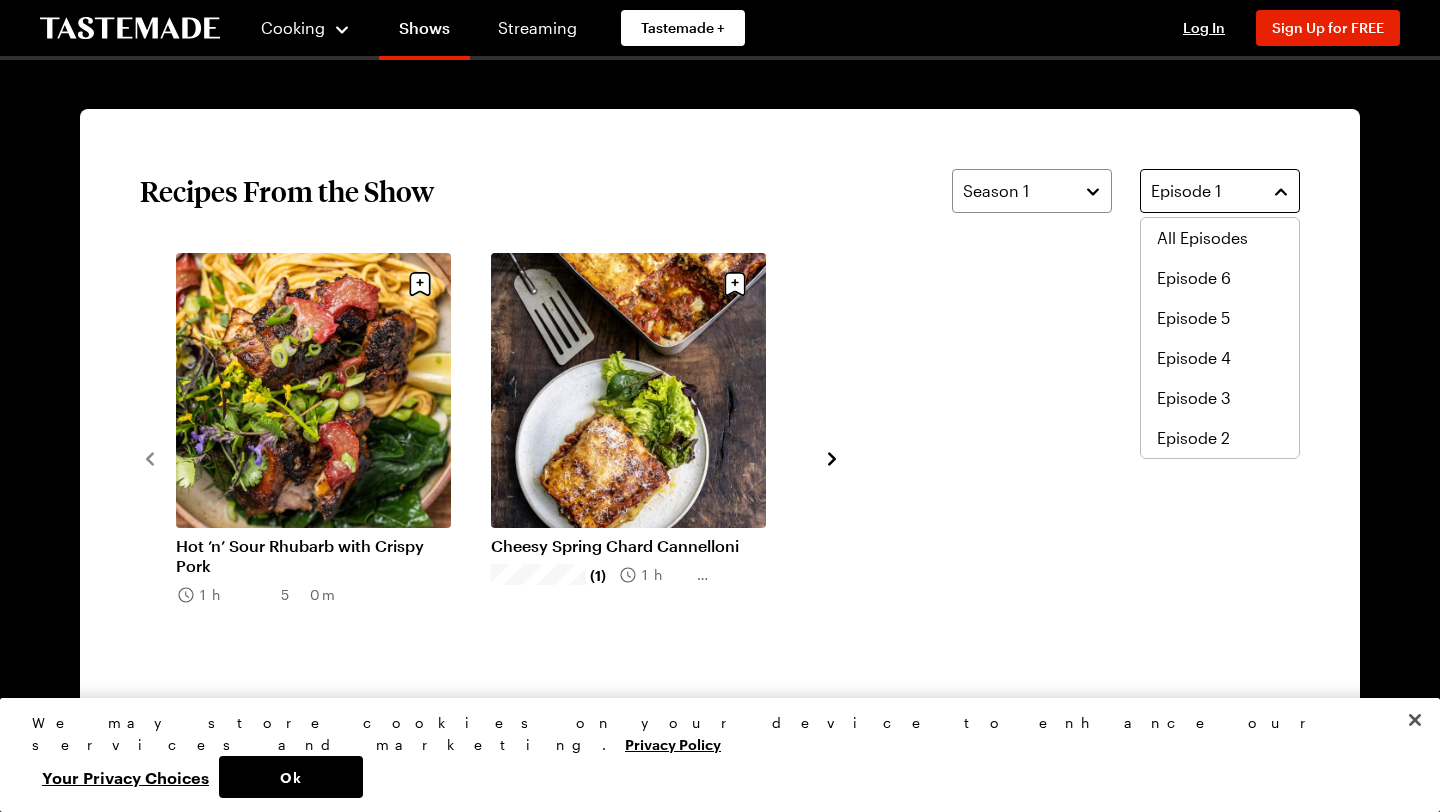 click on "Episode 1" at bounding box center (1205, 191) 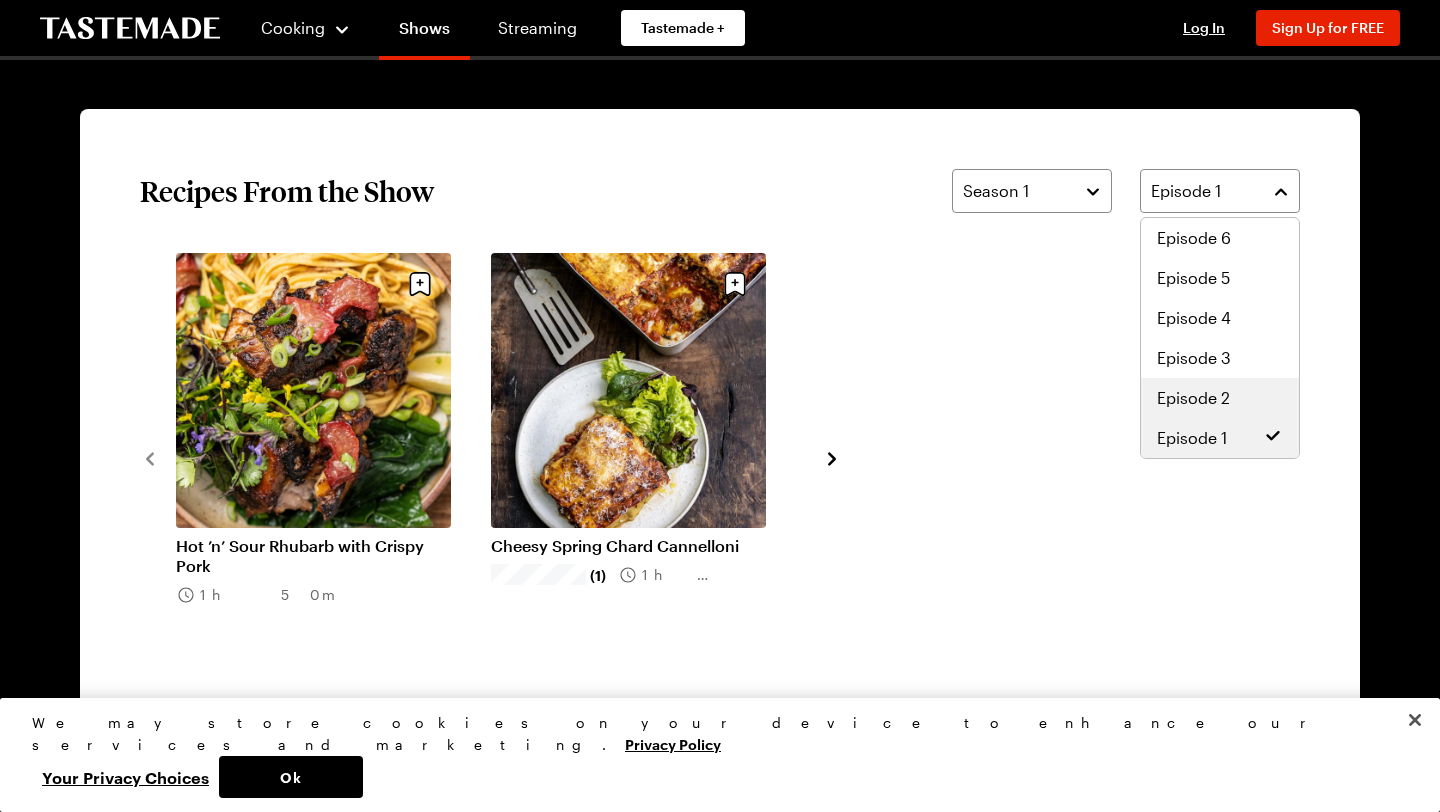 click on "Episode 2" at bounding box center (1193, 398) 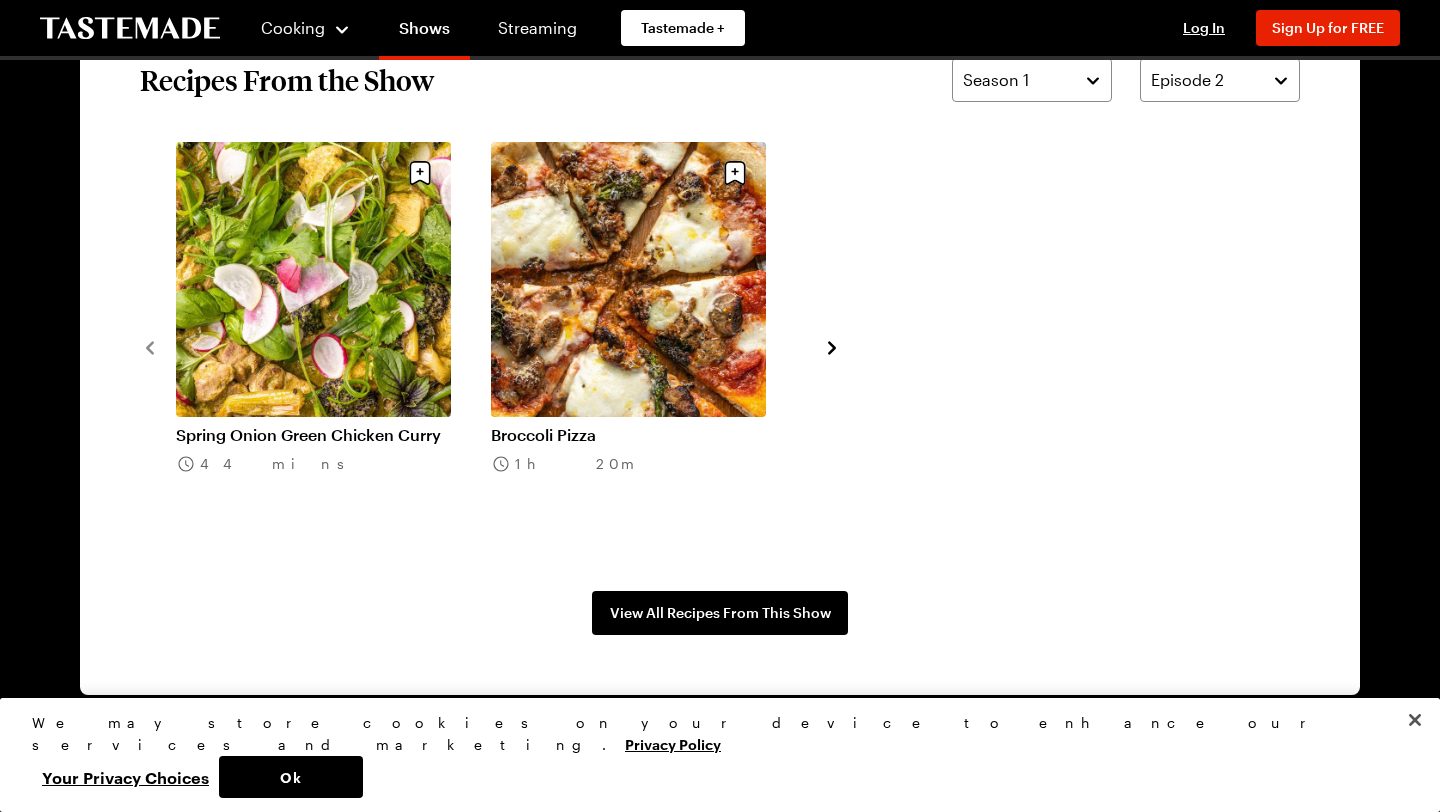 scroll, scrollTop: 1720, scrollLeft: 0, axis: vertical 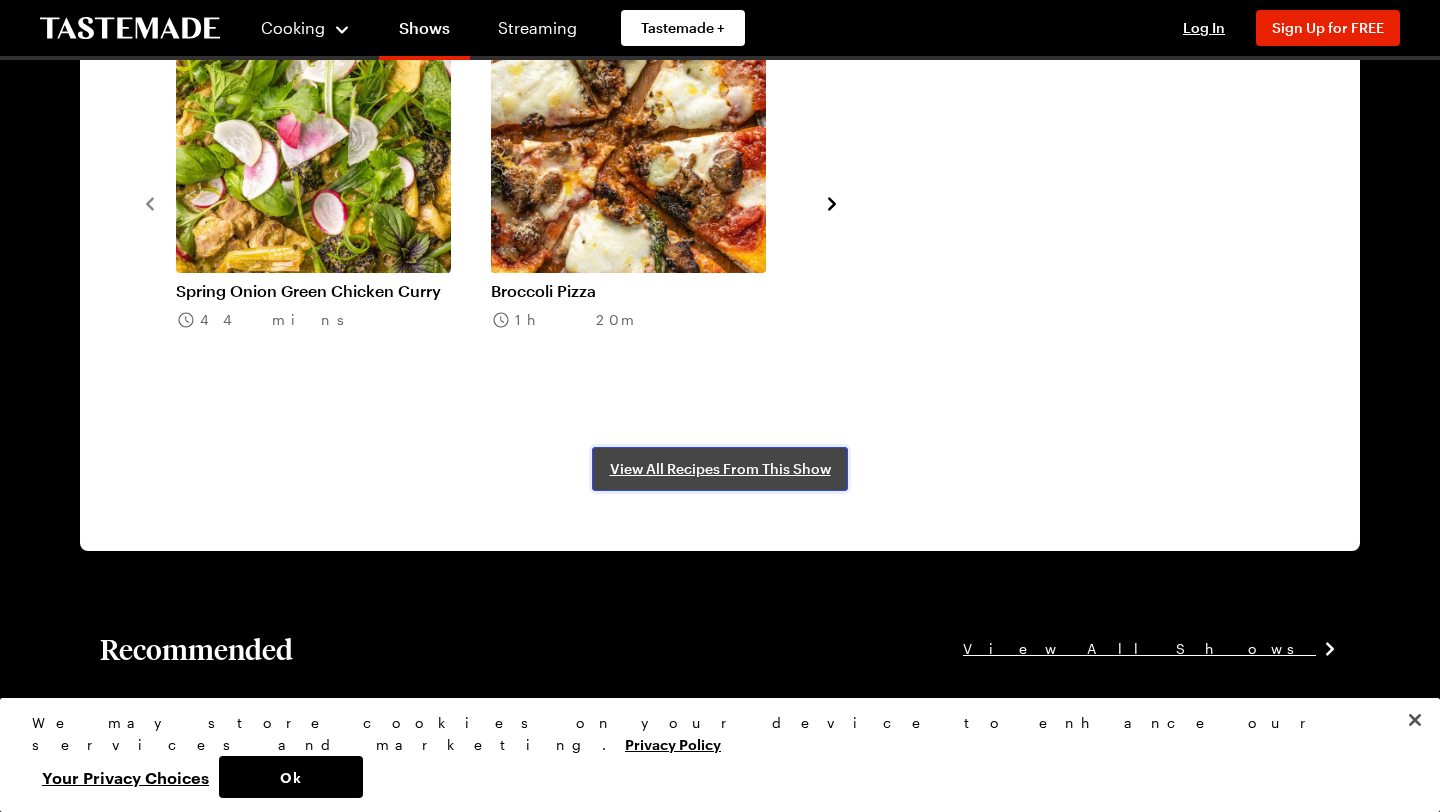 click on "View All Recipes From This Show" at bounding box center [720, 469] 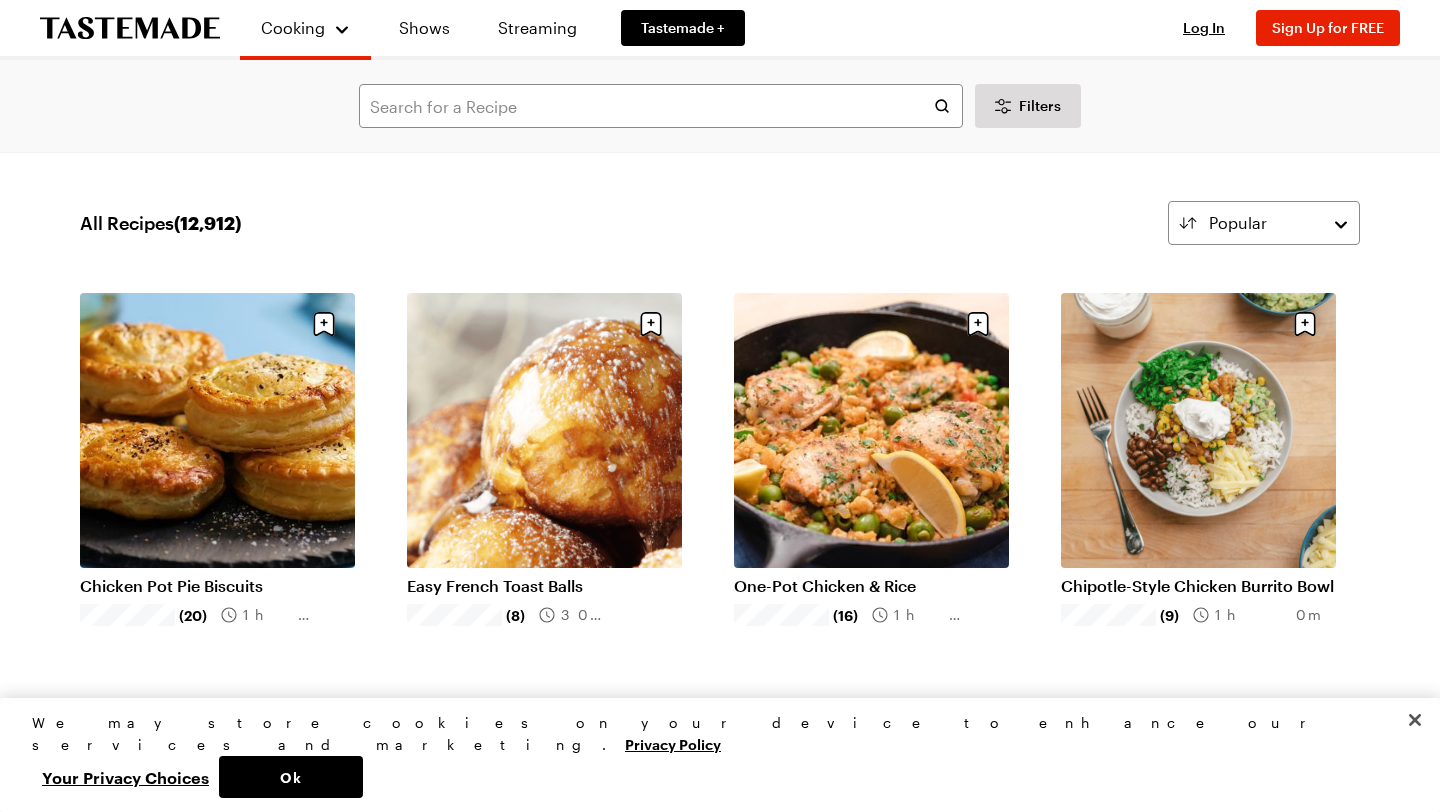 scroll, scrollTop: 29, scrollLeft: 0, axis: vertical 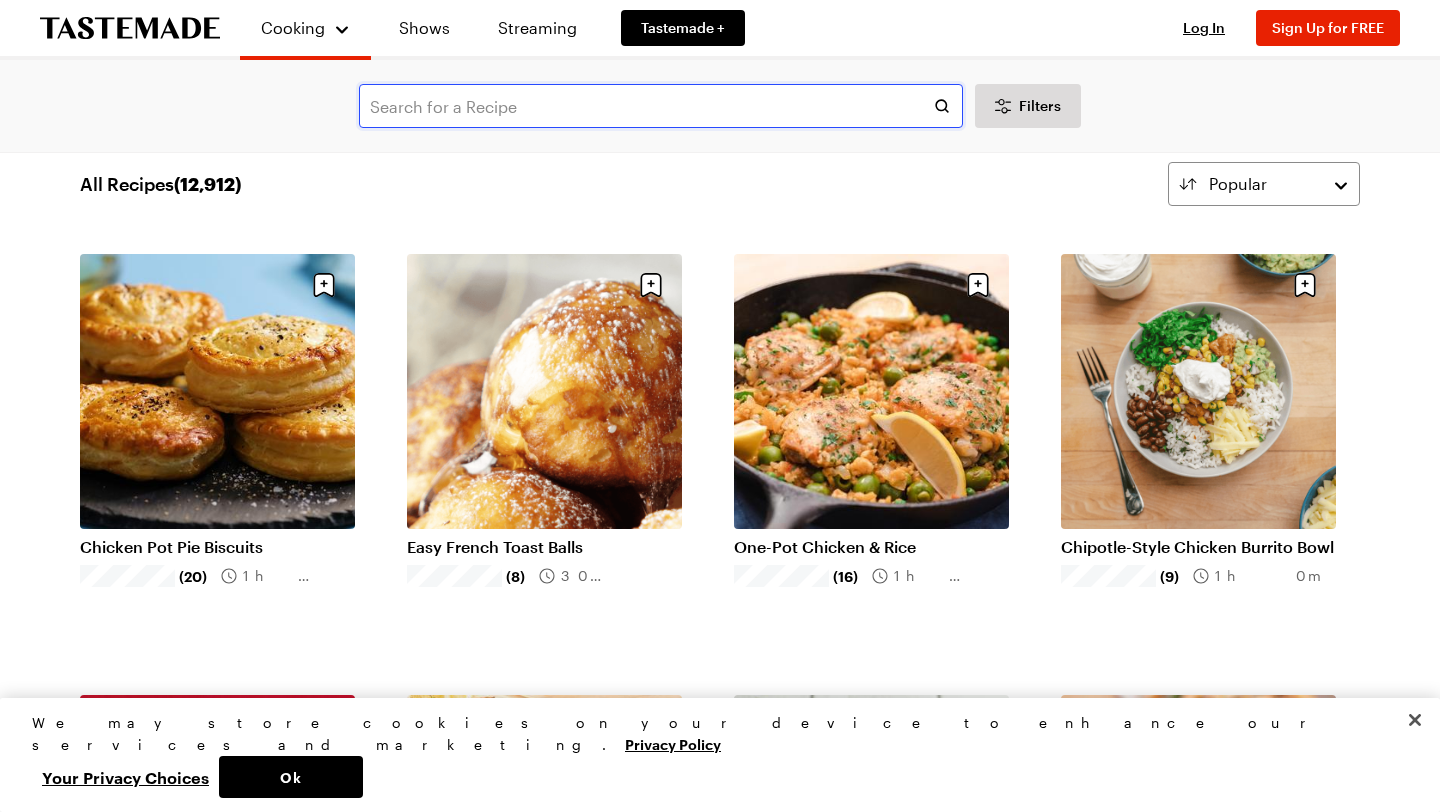 click at bounding box center (661, 106) 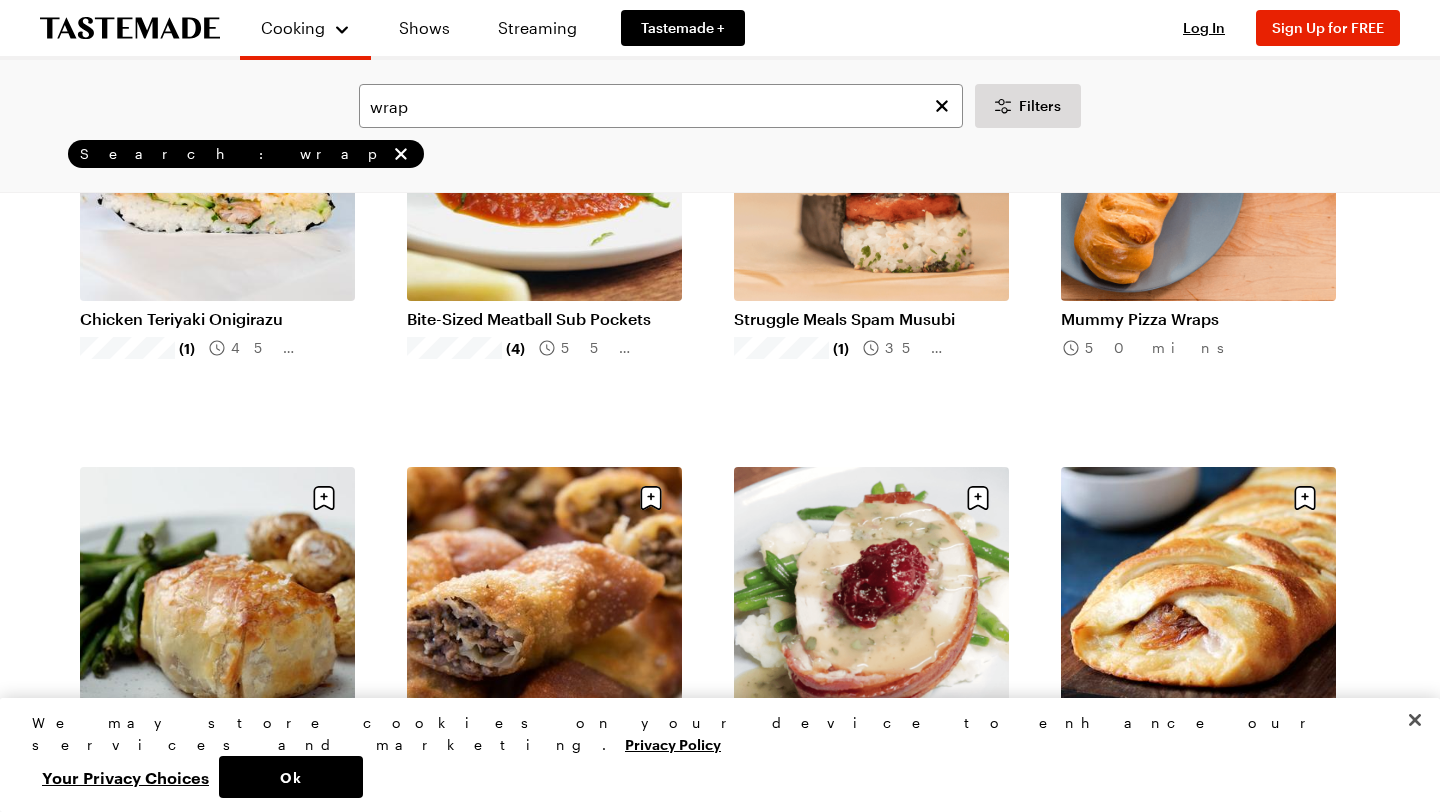 scroll, scrollTop: 195, scrollLeft: 0, axis: vertical 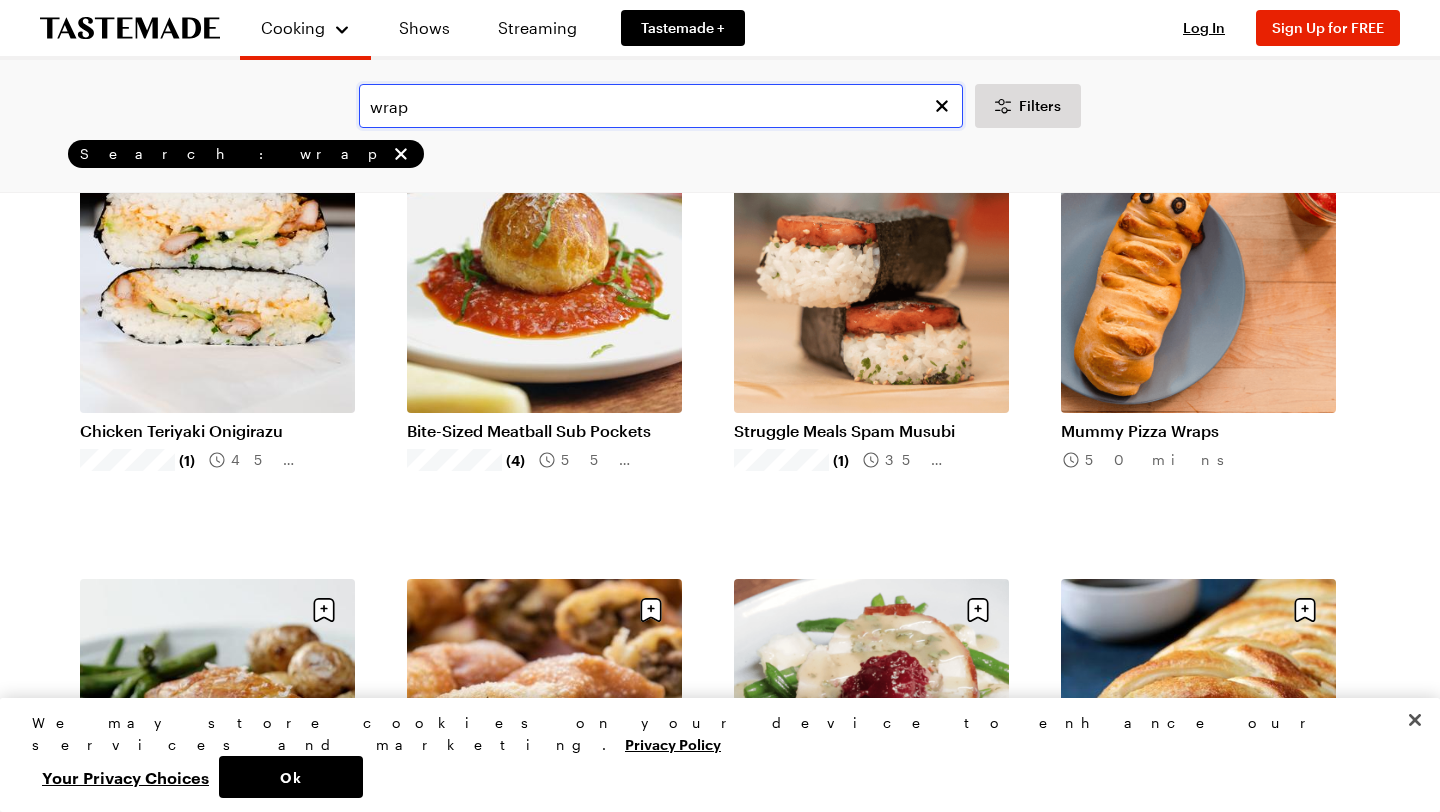 click on "wrap" at bounding box center (661, 106) 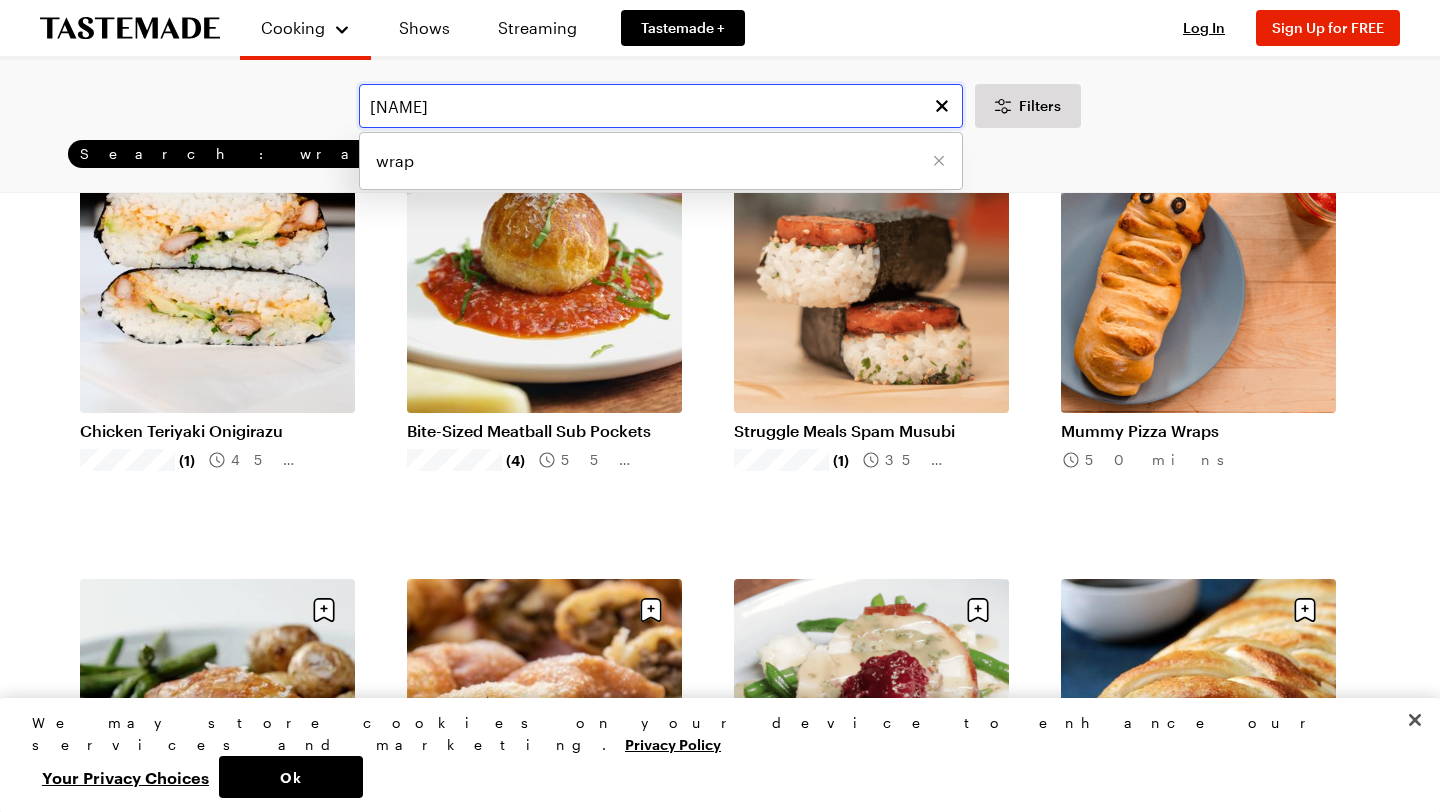 scroll, scrollTop: 0, scrollLeft: 0, axis: both 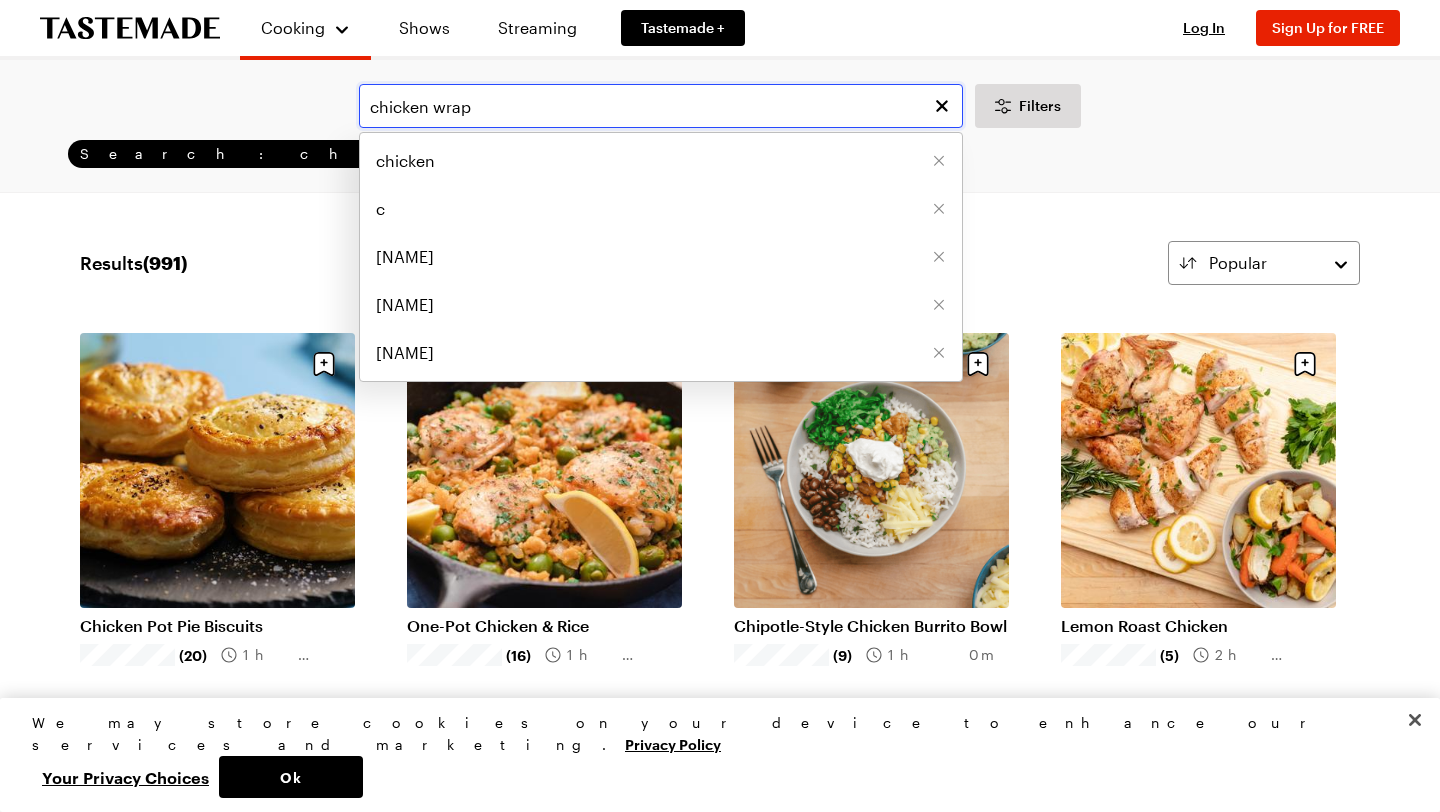 type on "chicken wrap" 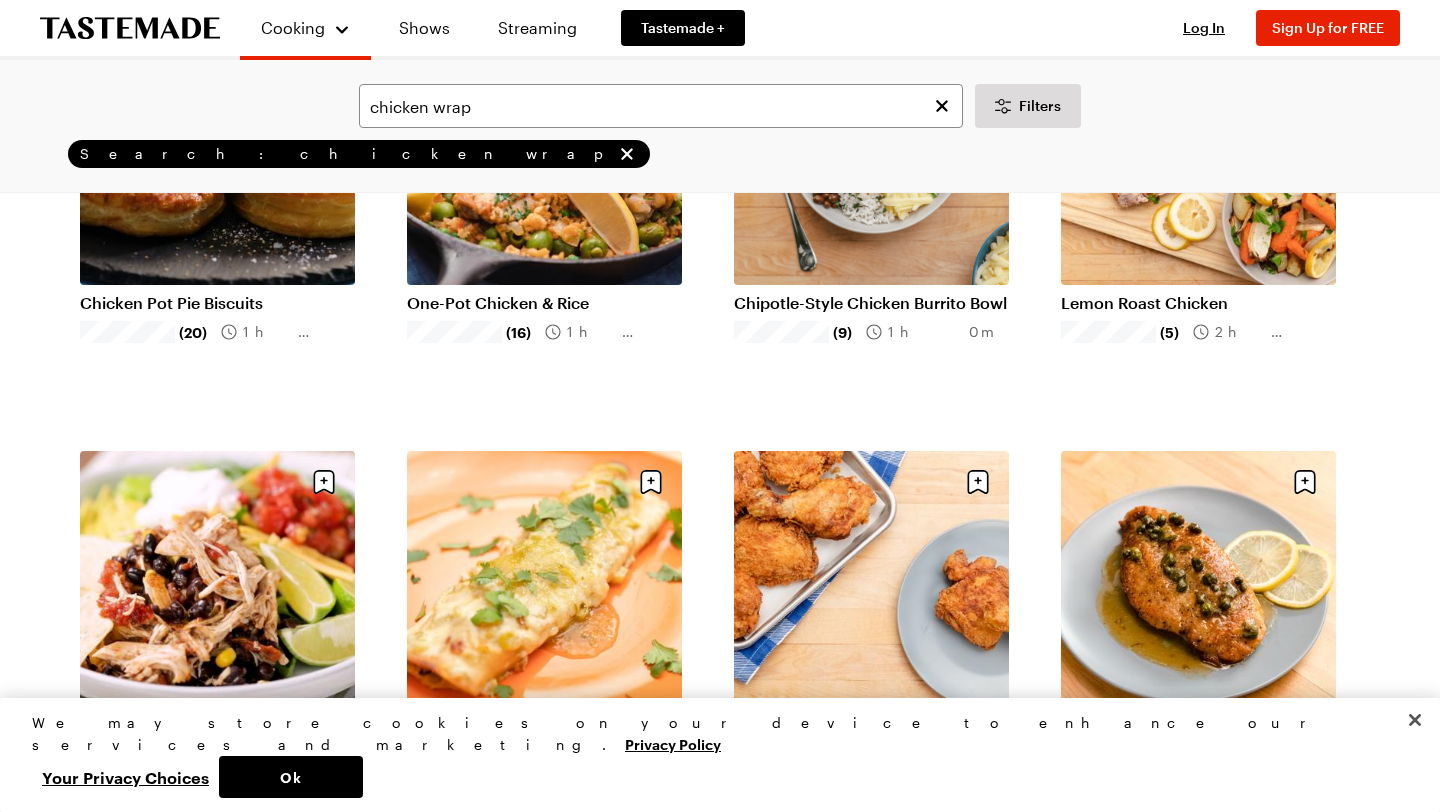 scroll, scrollTop: 0, scrollLeft: 0, axis: both 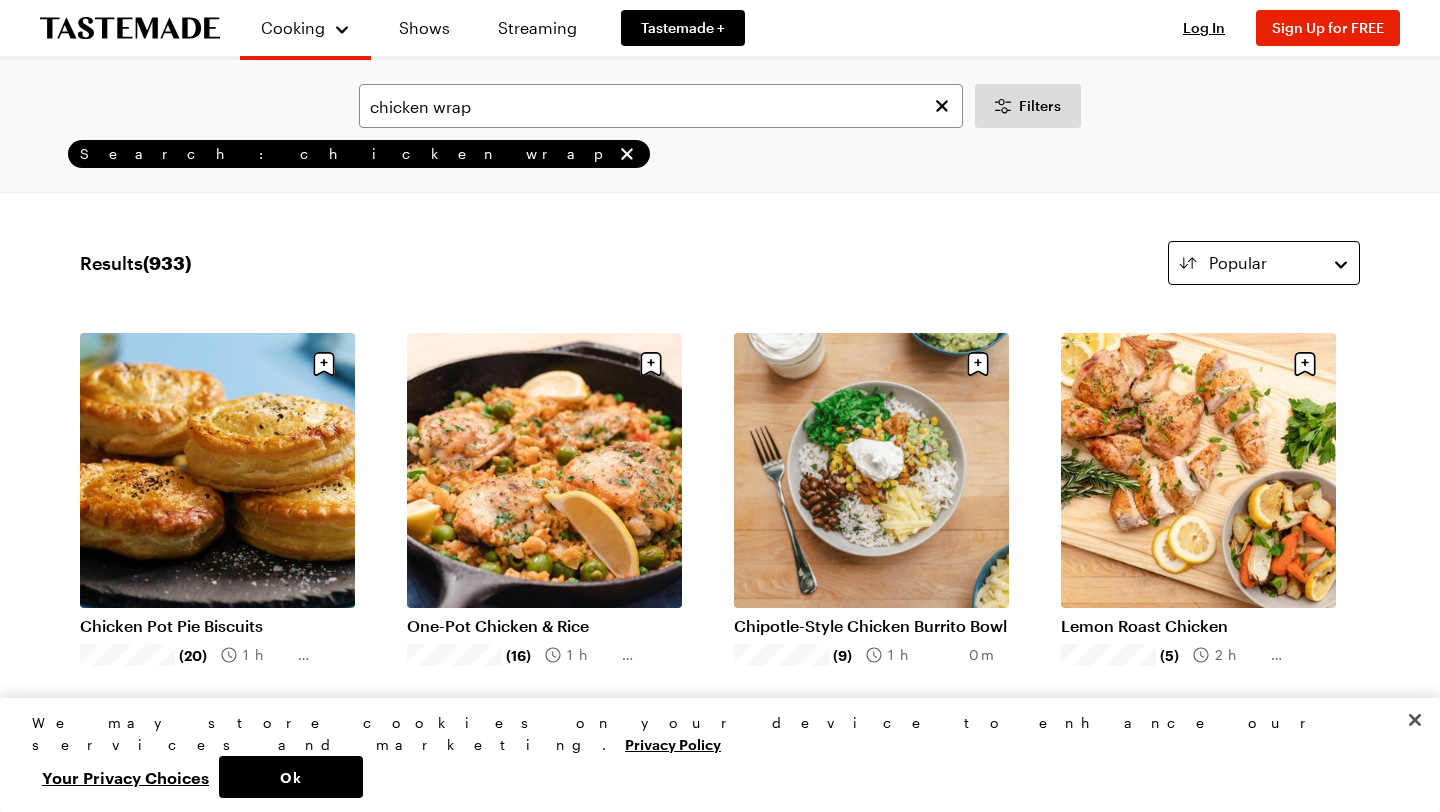 click on "Popular" at bounding box center [1264, 263] 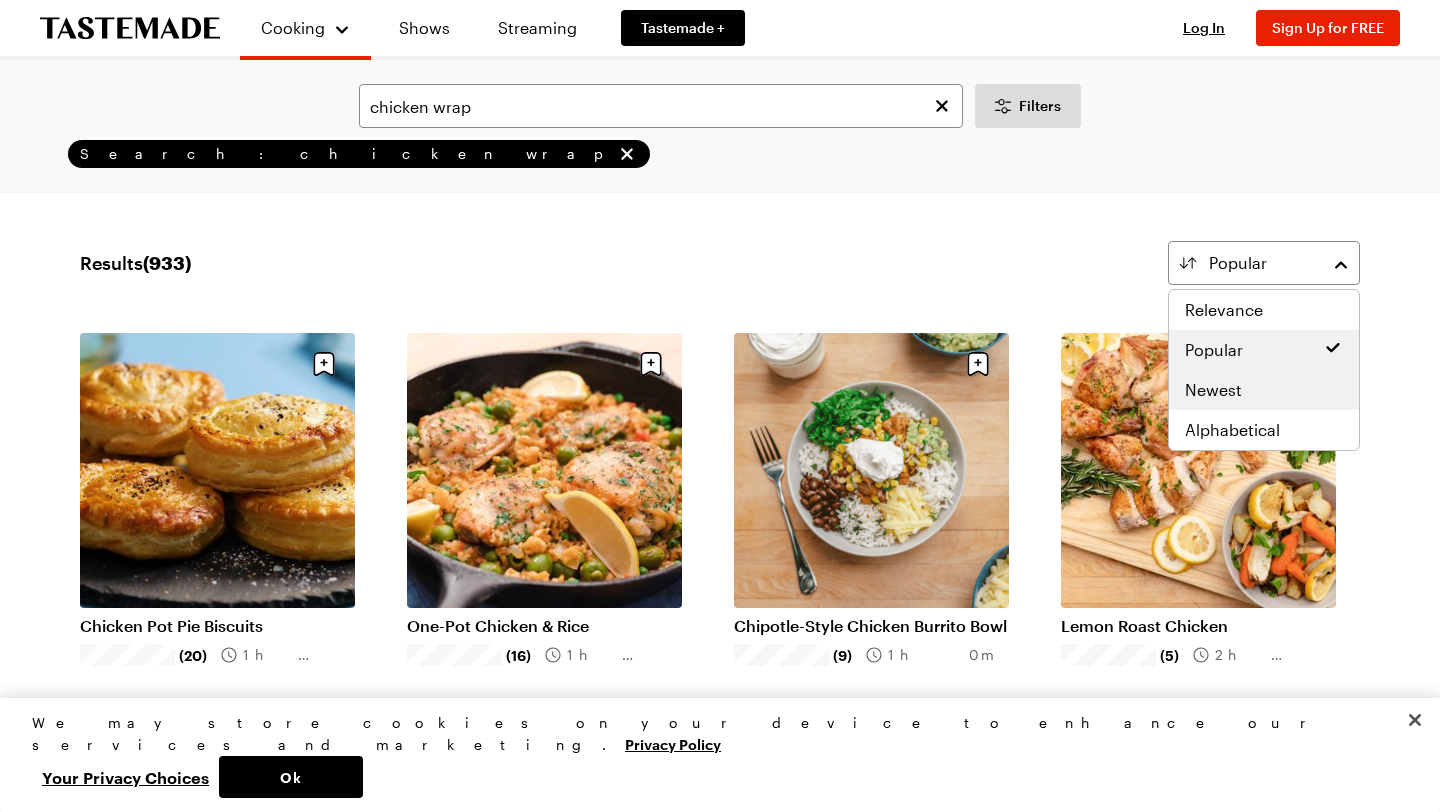 click on "Newest" at bounding box center [1264, 390] 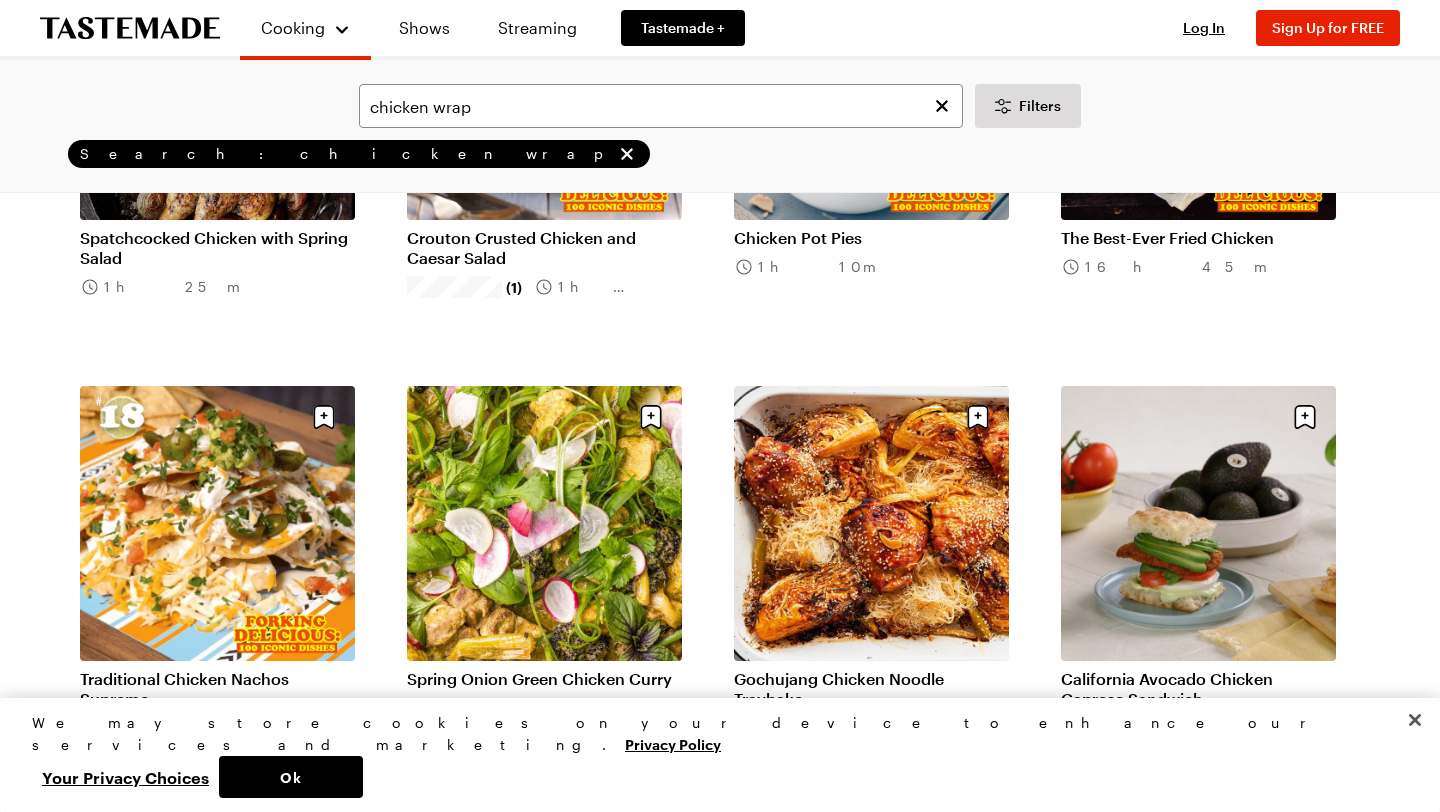scroll, scrollTop: 1274, scrollLeft: 0, axis: vertical 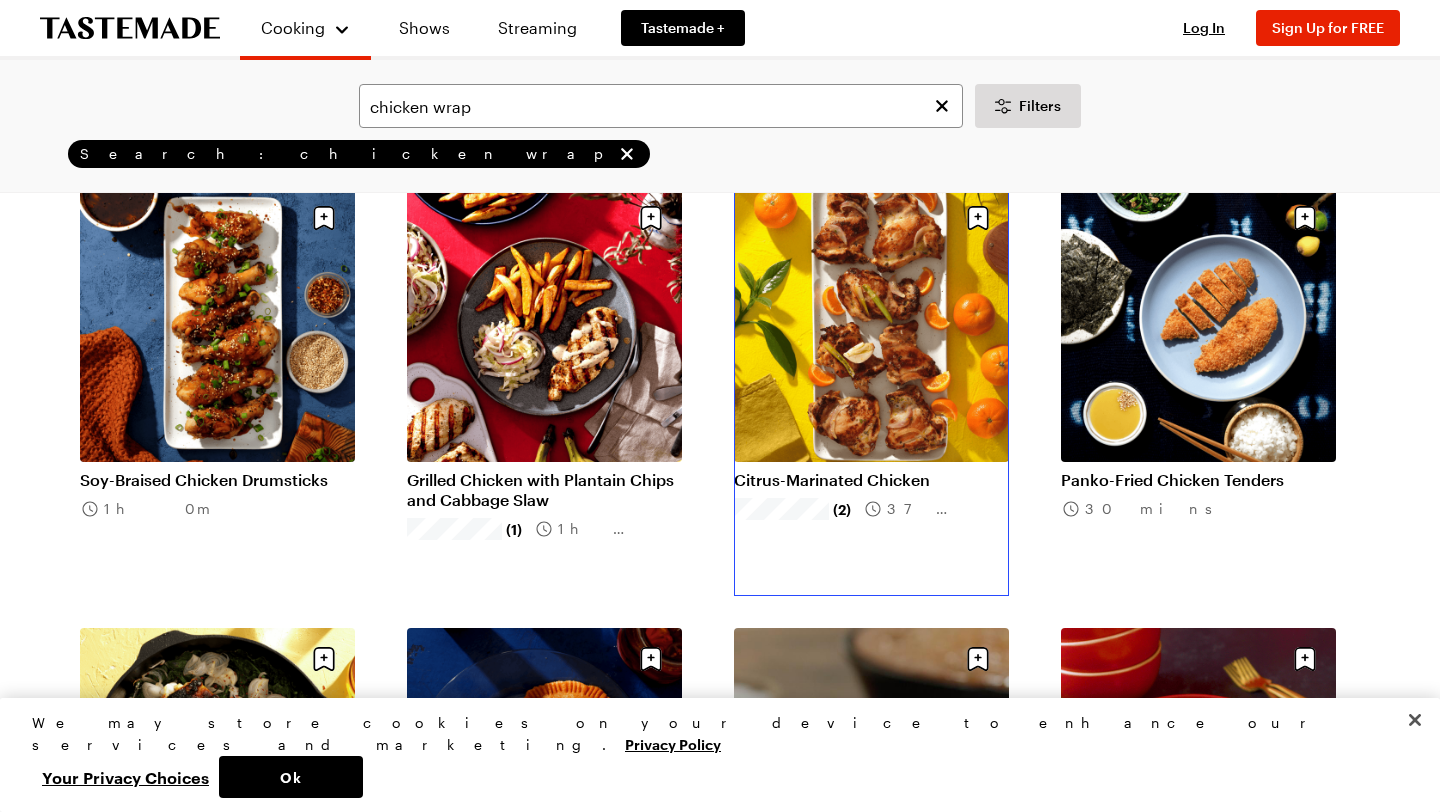 click on "Citrus-Marinated Chicken" at bounding box center (871, 480) 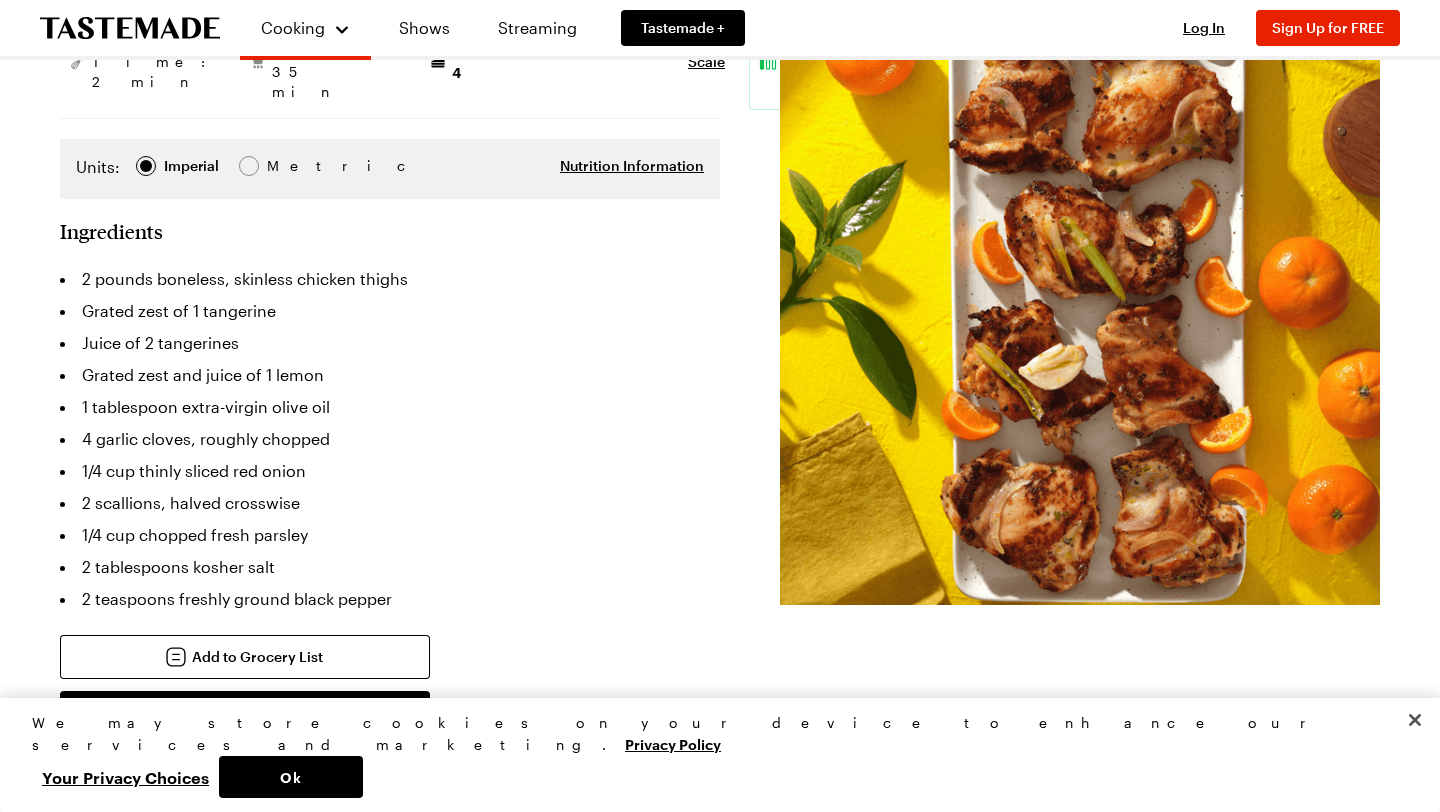 scroll, scrollTop: 413, scrollLeft: 0, axis: vertical 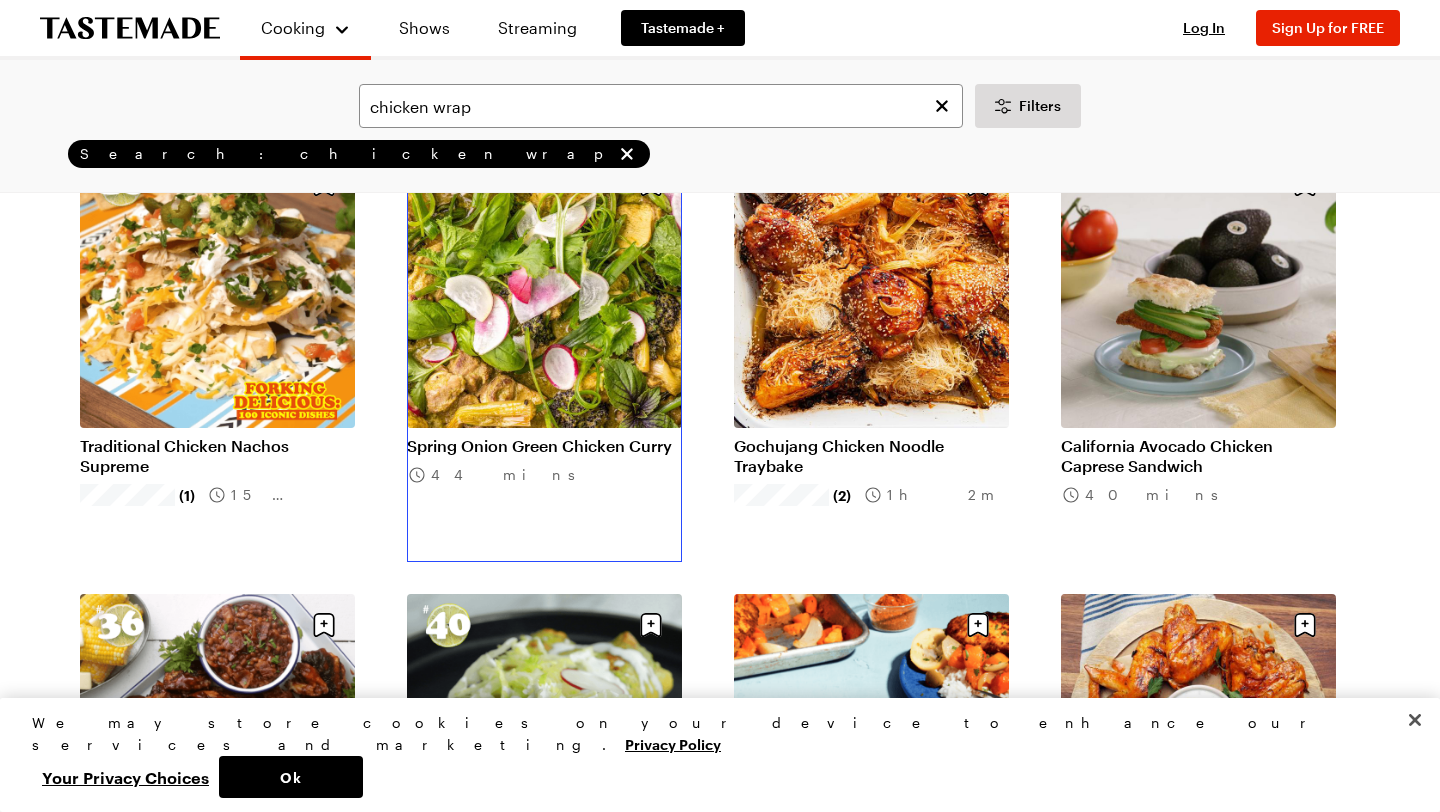 click on "Spring Onion Green Chicken Curry" at bounding box center (544, 446) 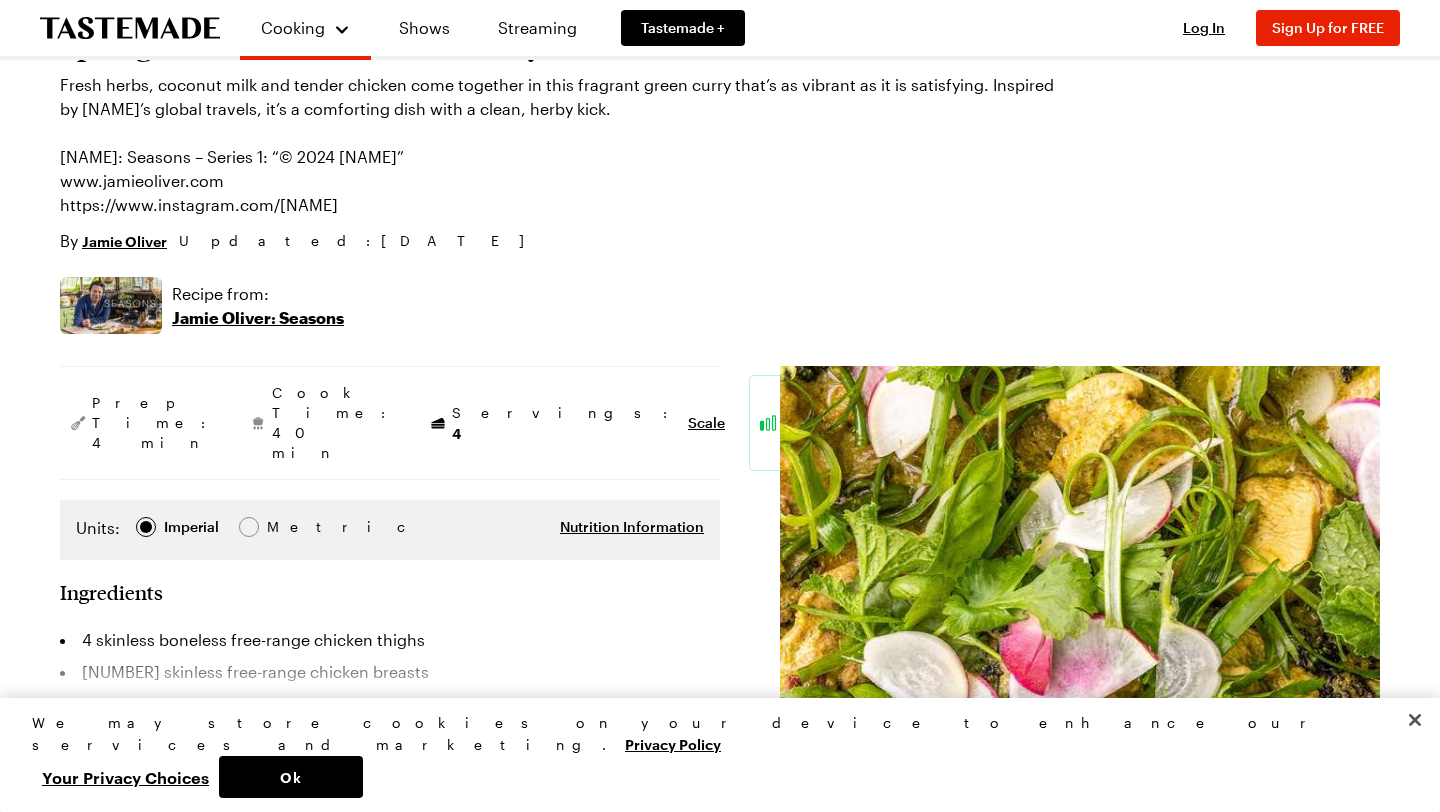 scroll, scrollTop: 166, scrollLeft: 0, axis: vertical 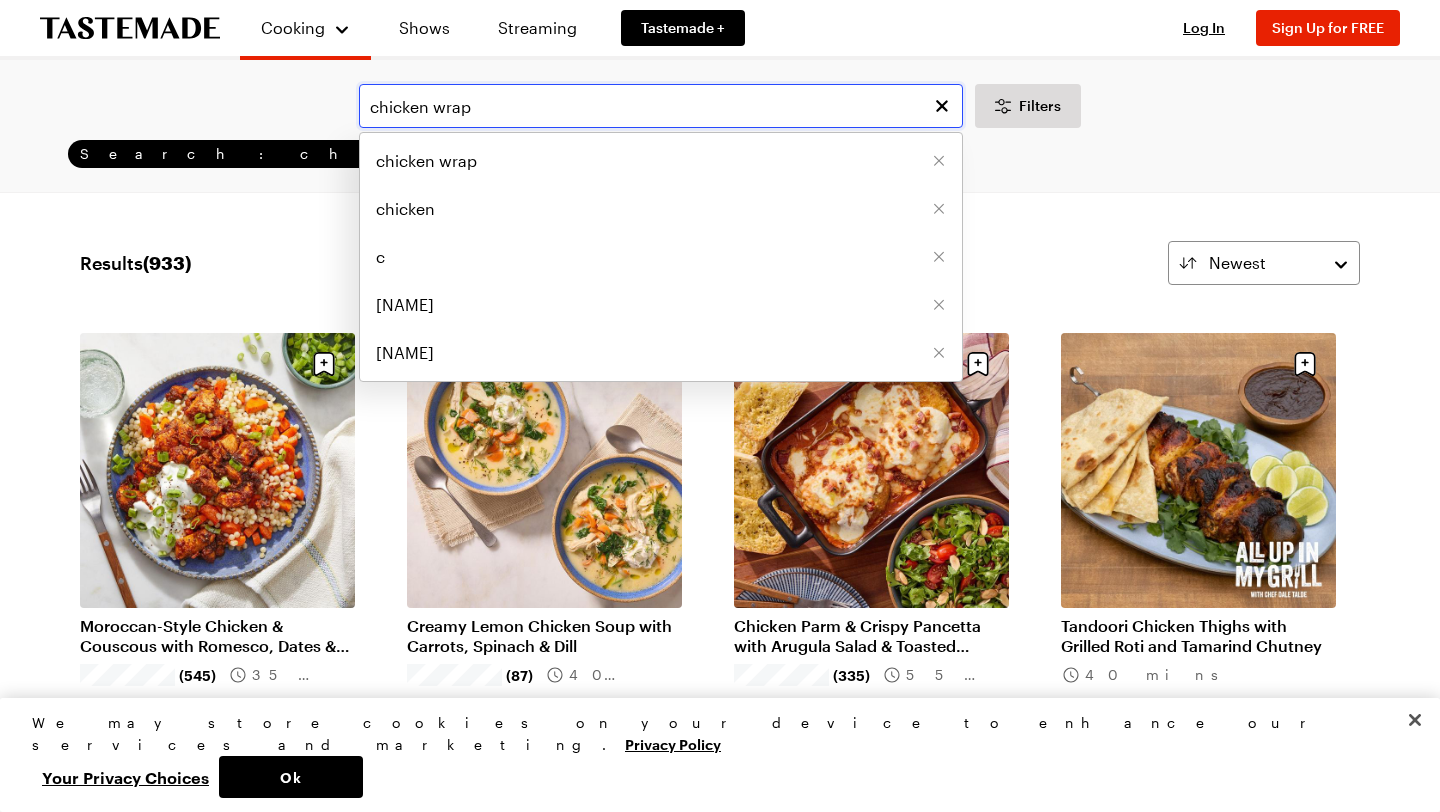 drag, startPoint x: 530, startPoint y: 112, endPoint x: 328, endPoint y: 126, distance: 202.48457 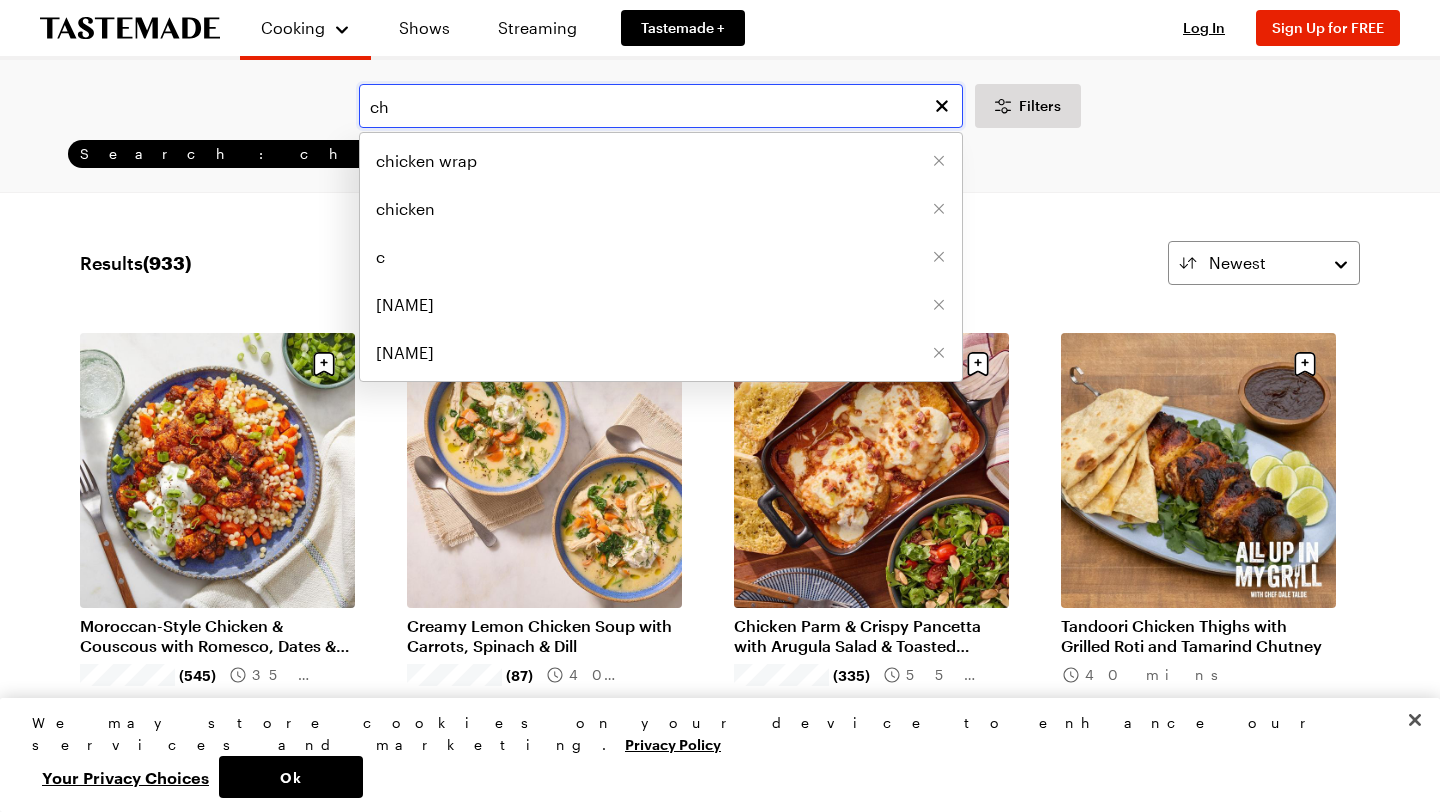 type on "c" 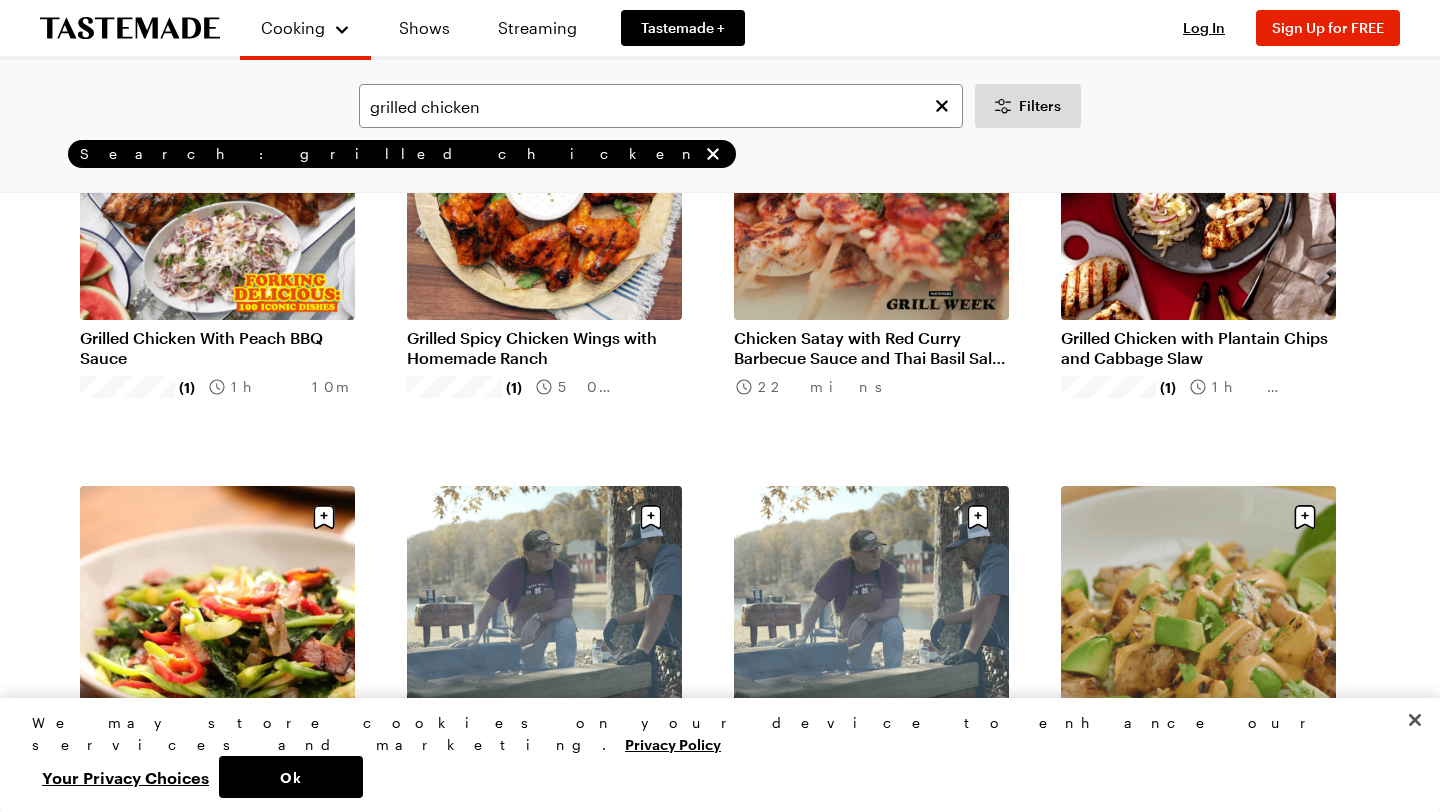 scroll, scrollTop: 732, scrollLeft: 0, axis: vertical 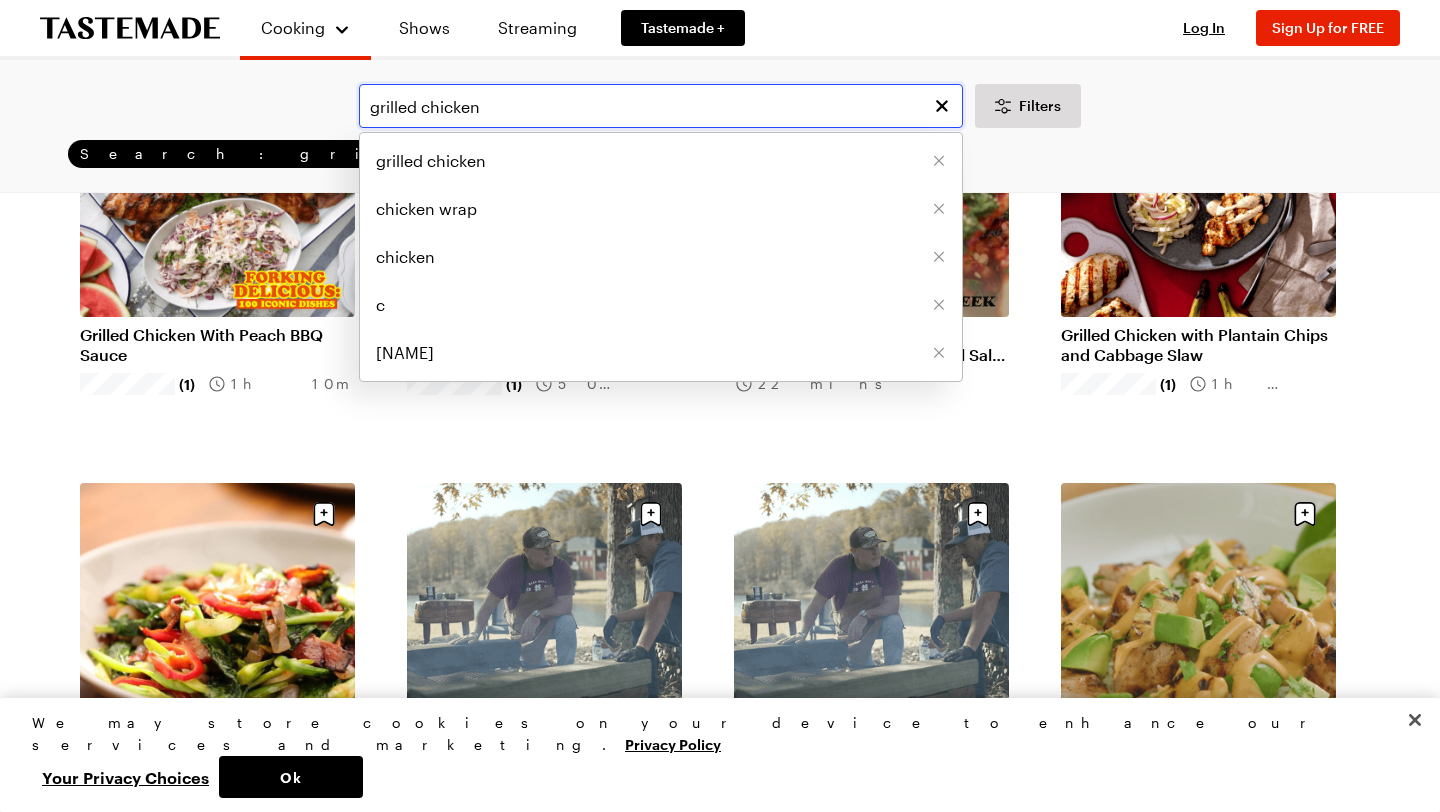 click on "grilled chicken" at bounding box center (661, 106) 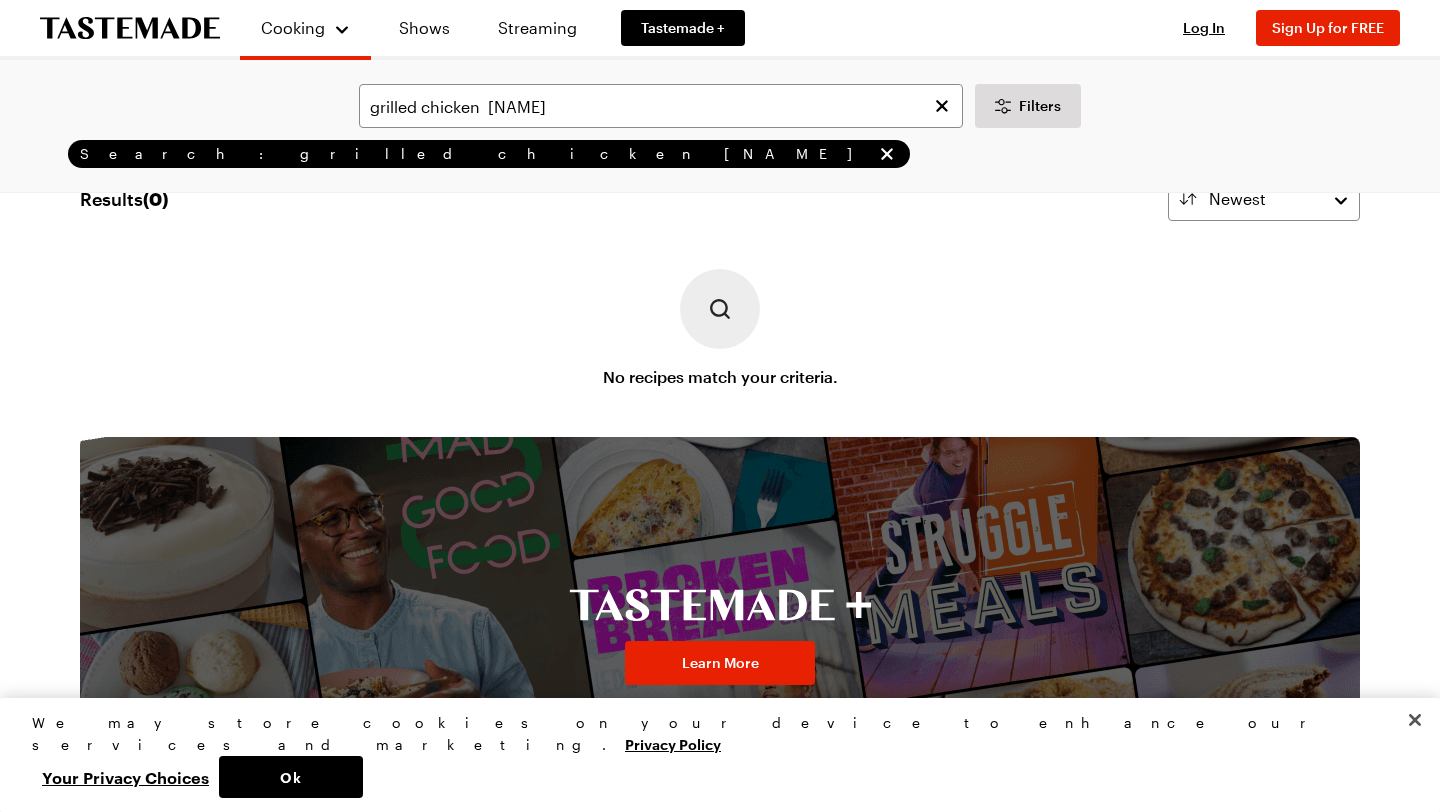 scroll, scrollTop: 227, scrollLeft: 0, axis: vertical 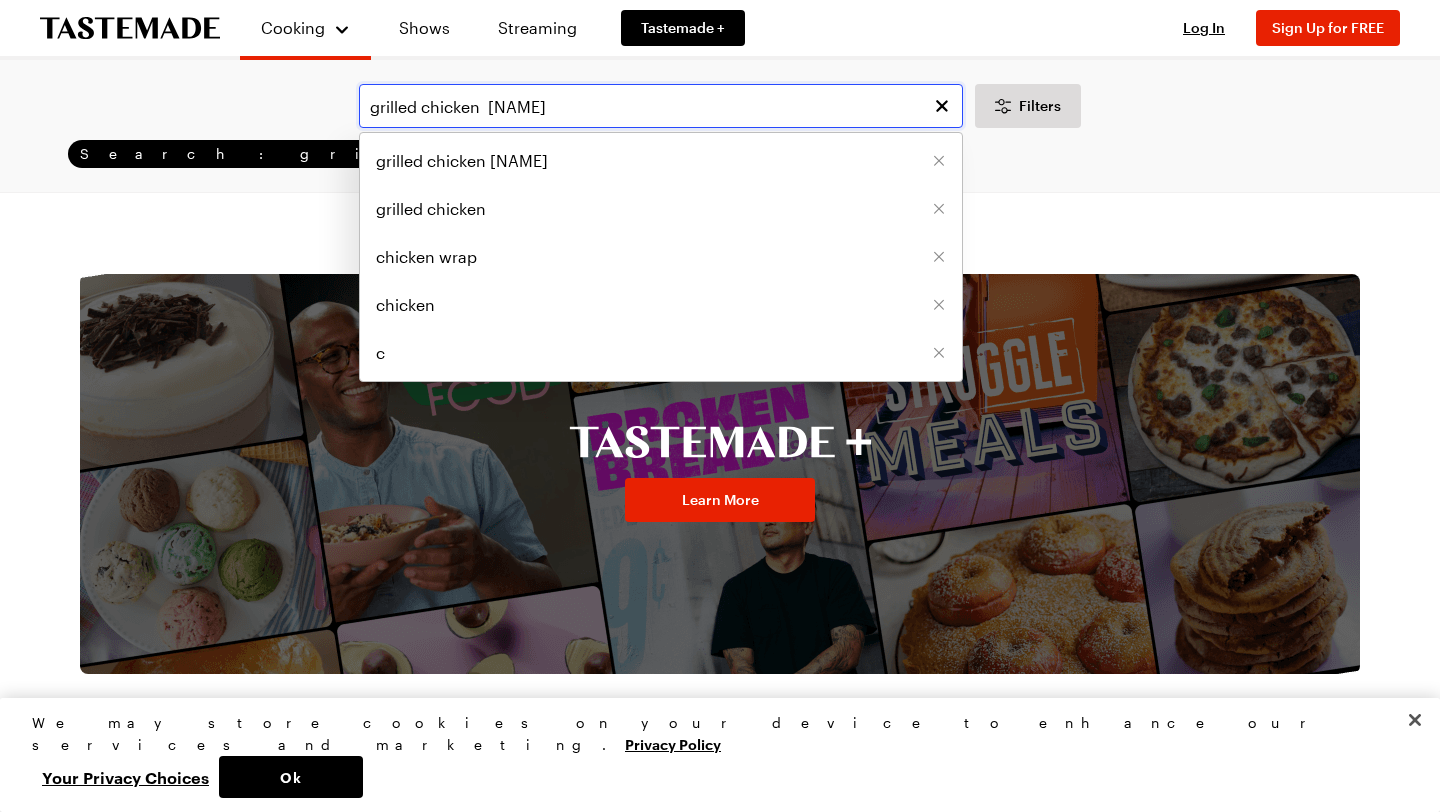 drag, startPoint x: 477, startPoint y: 110, endPoint x: 313, endPoint y: 123, distance: 164.51443 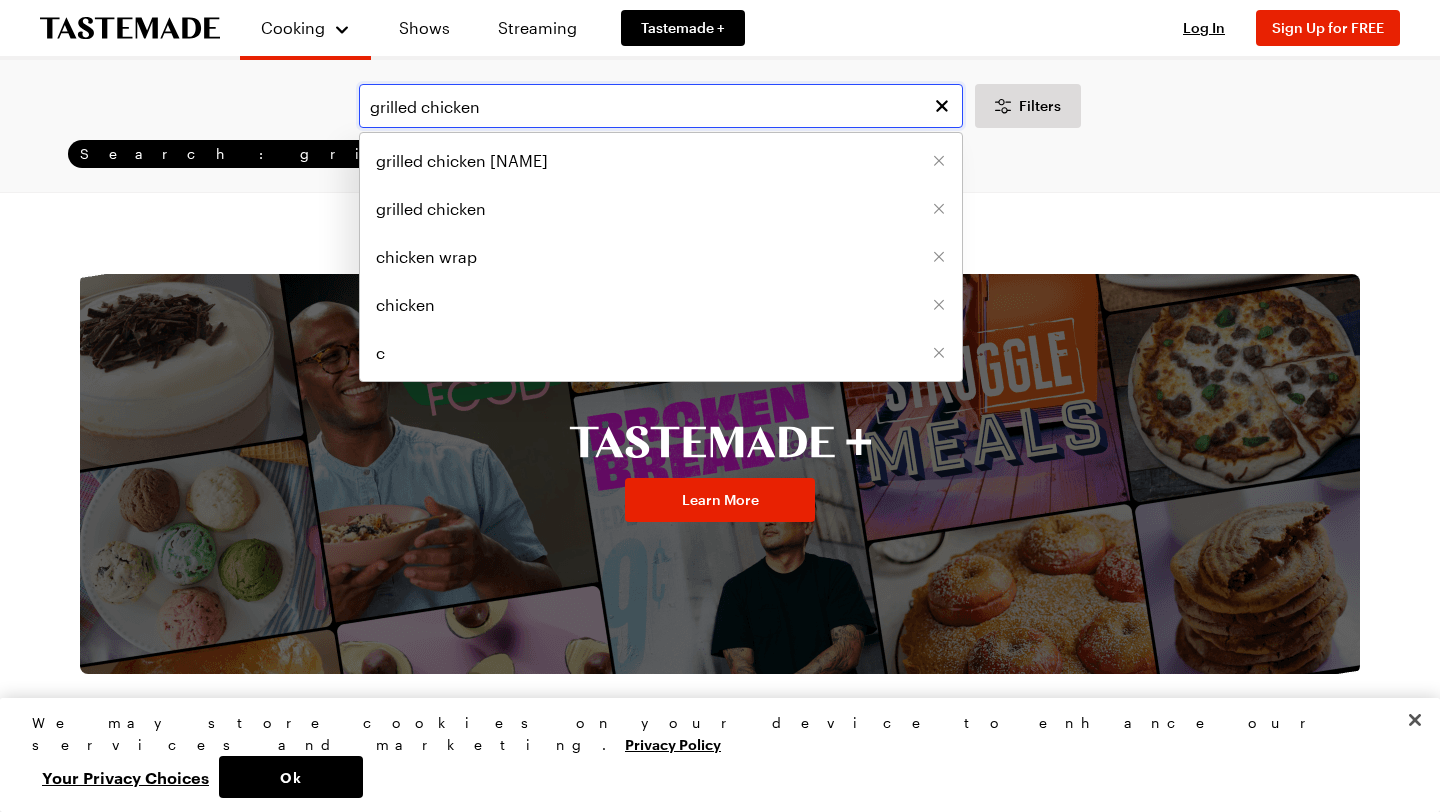 scroll, scrollTop: 0, scrollLeft: 0, axis: both 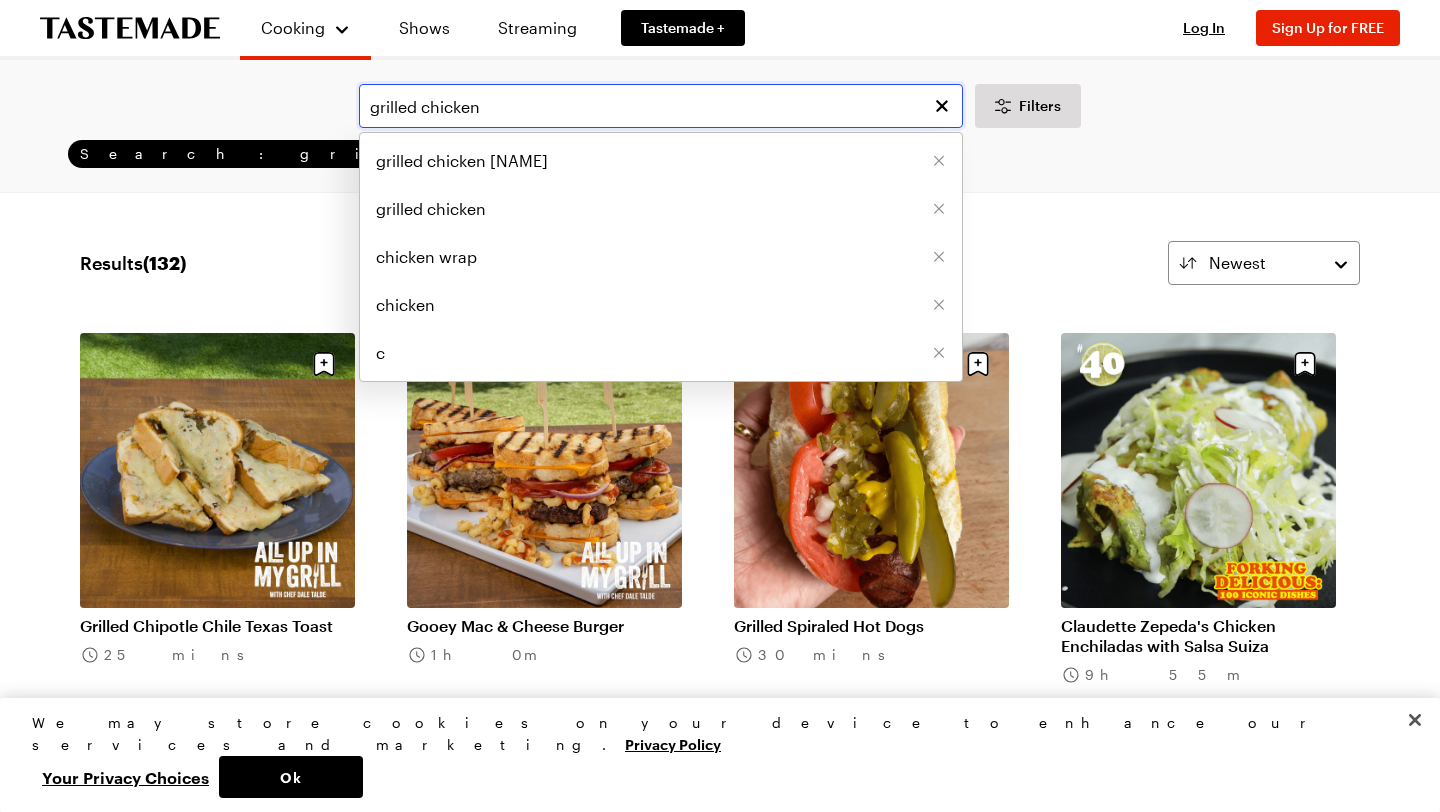 drag, startPoint x: 504, startPoint y: 110, endPoint x: 295, endPoint y: 104, distance: 209.0861 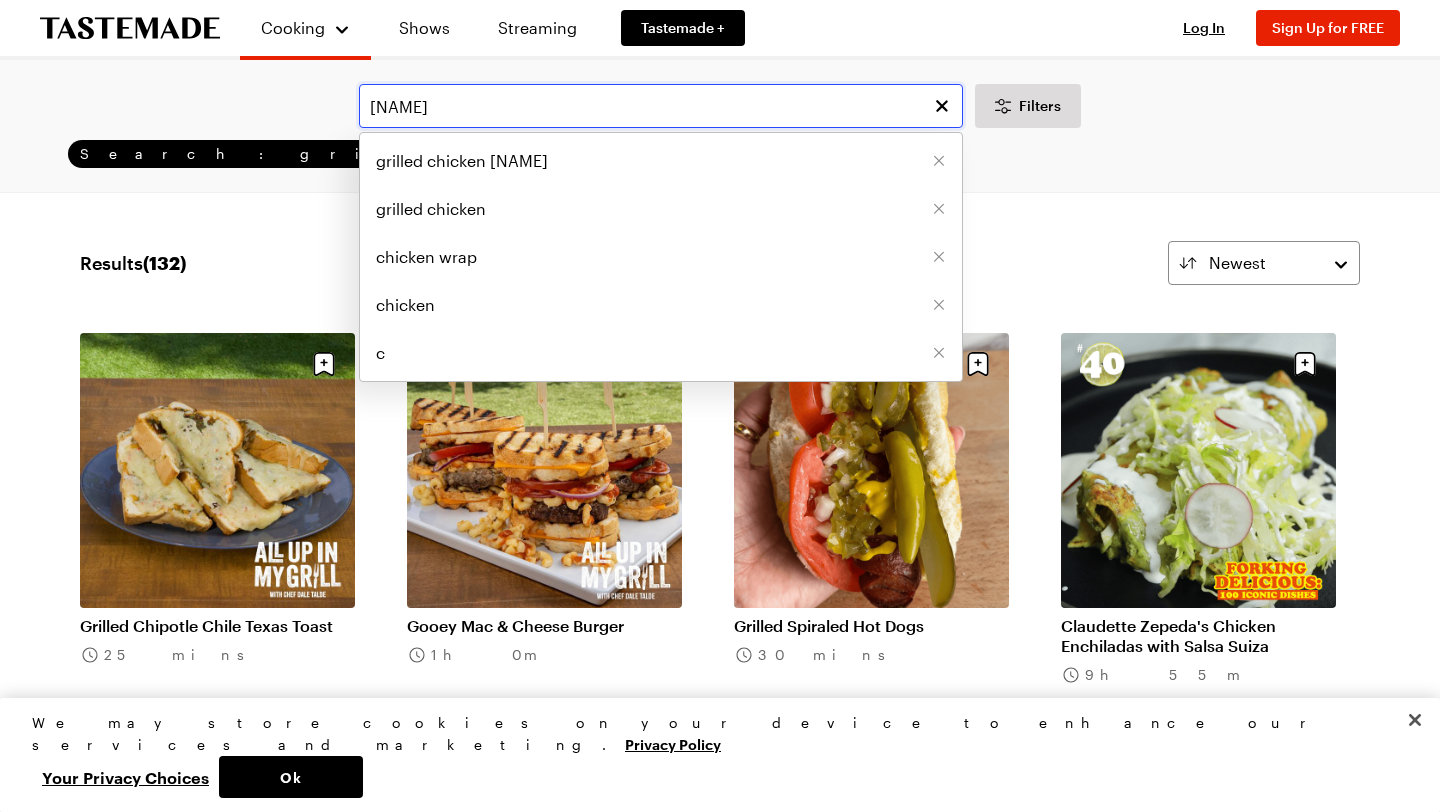 type on "[NAME]" 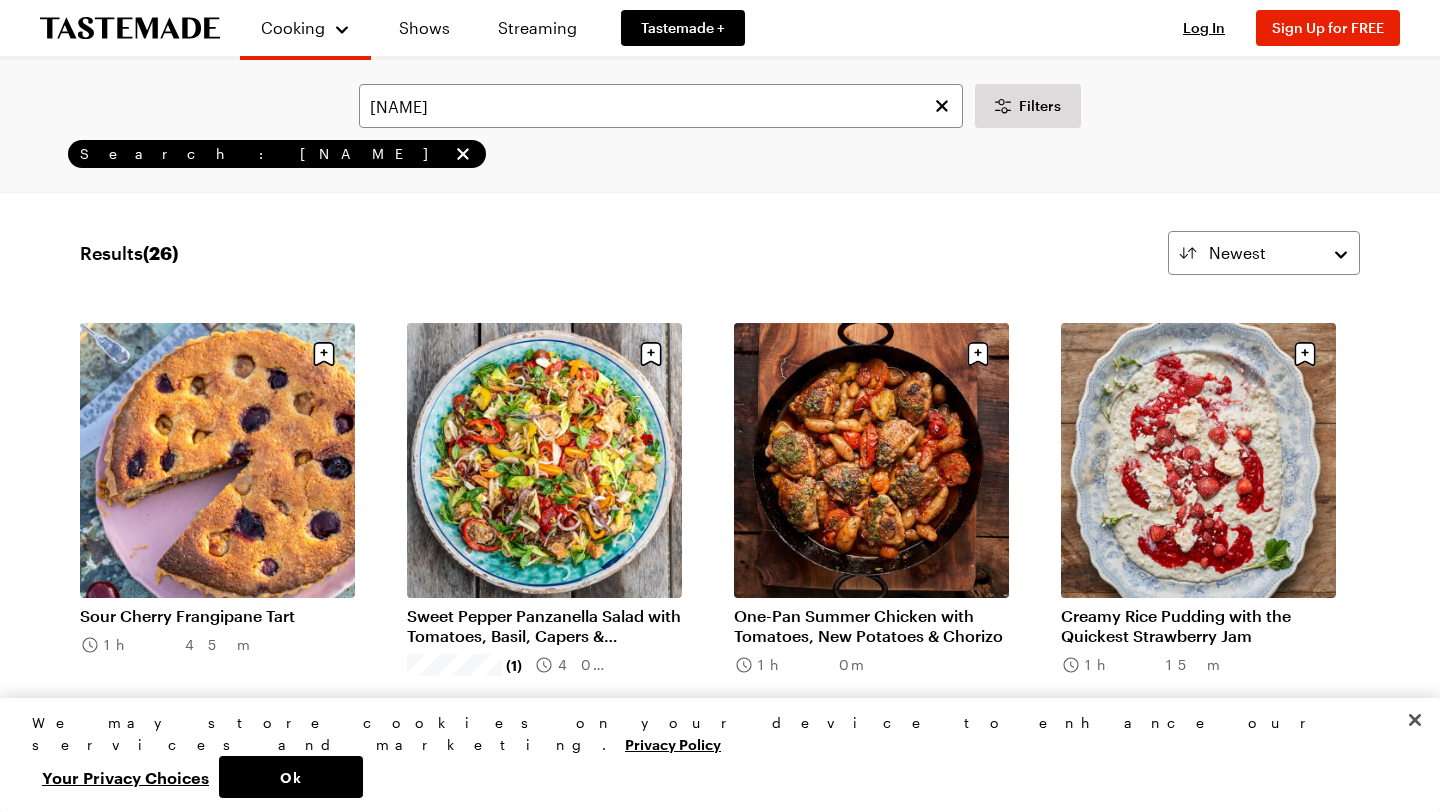 scroll, scrollTop: 0, scrollLeft: 0, axis: both 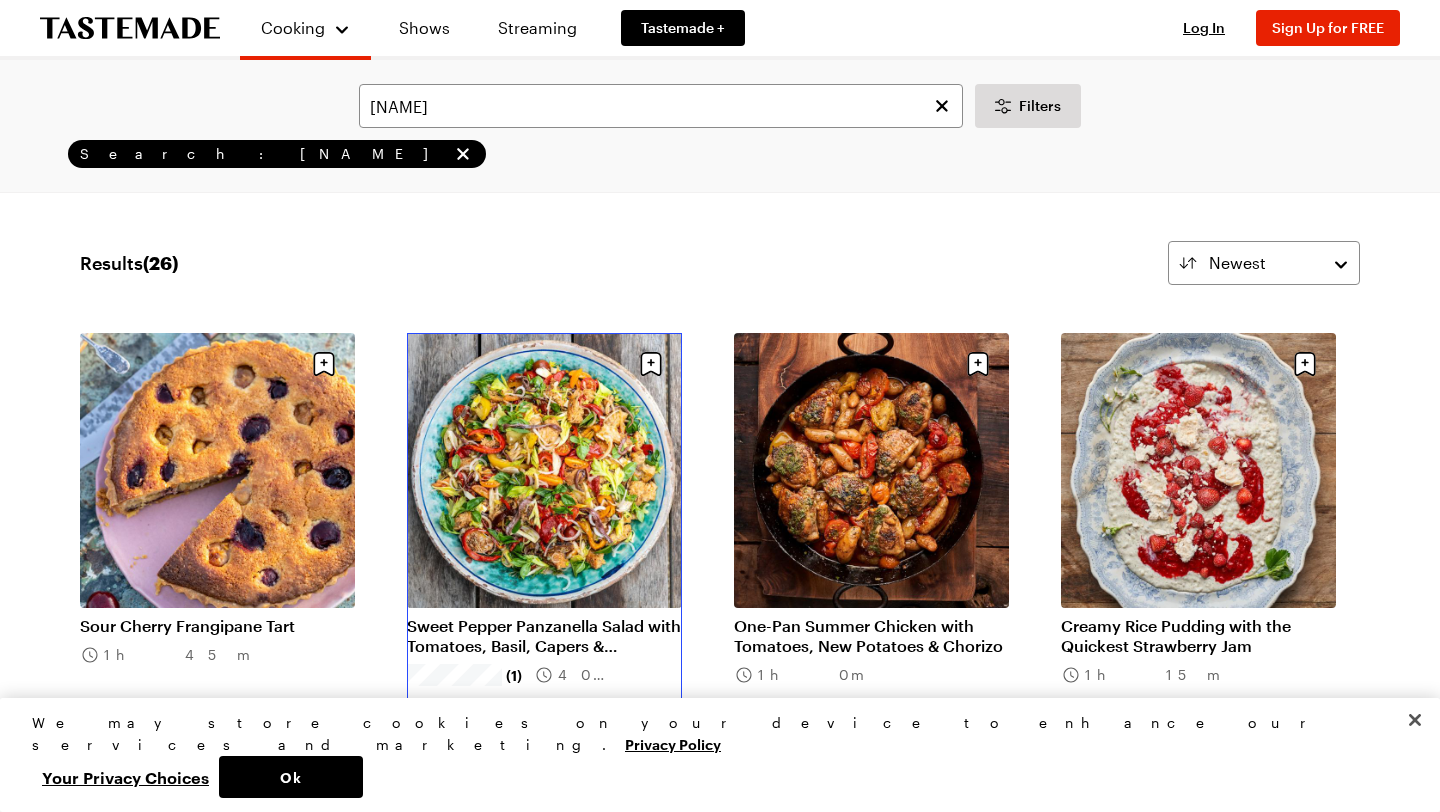 click on "Sweet Pepper Panzanella Salad with Tomatoes, Basil, Capers & Anchovies" at bounding box center (544, 636) 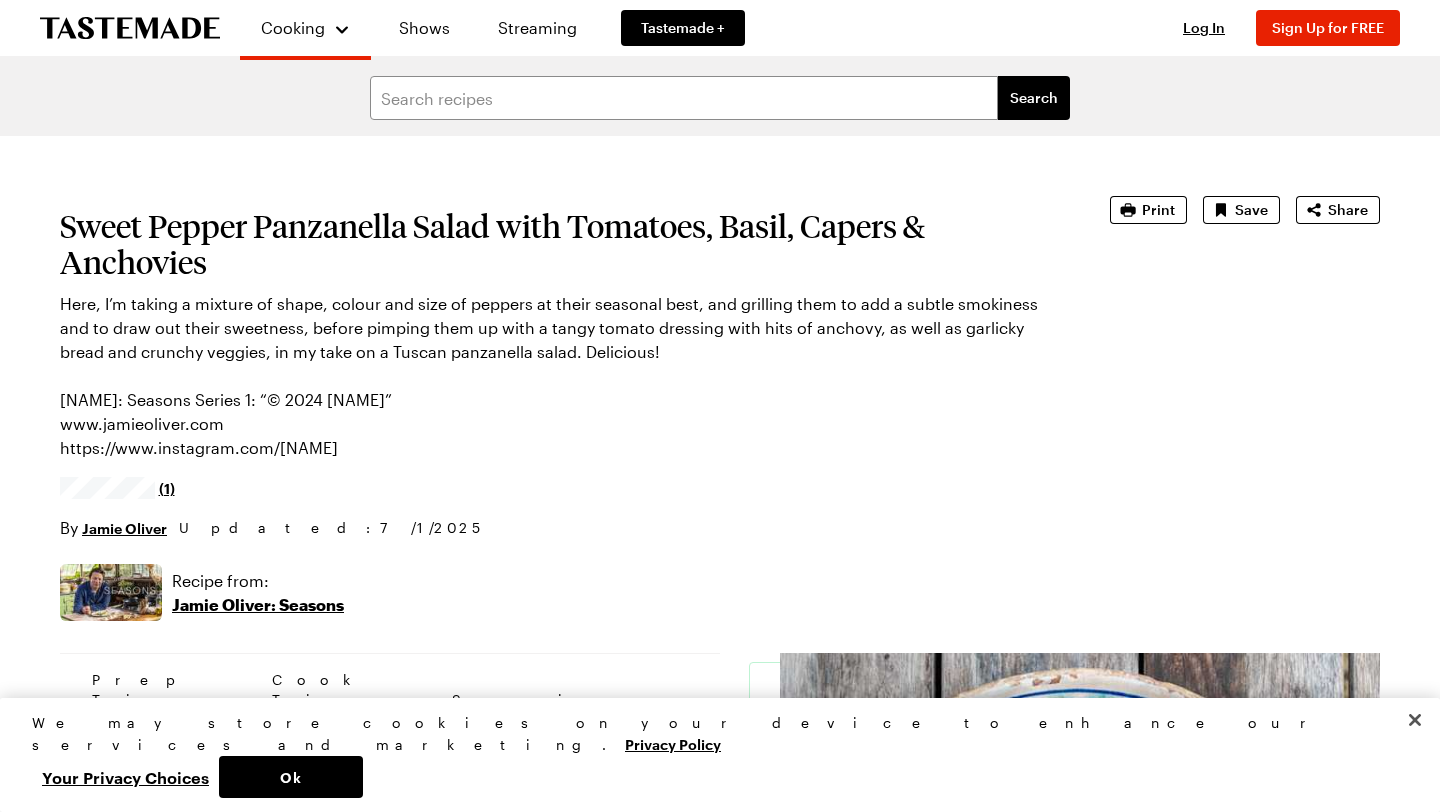 scroll, scrollTop: 319, scrollLeft: 0, axis: vertical 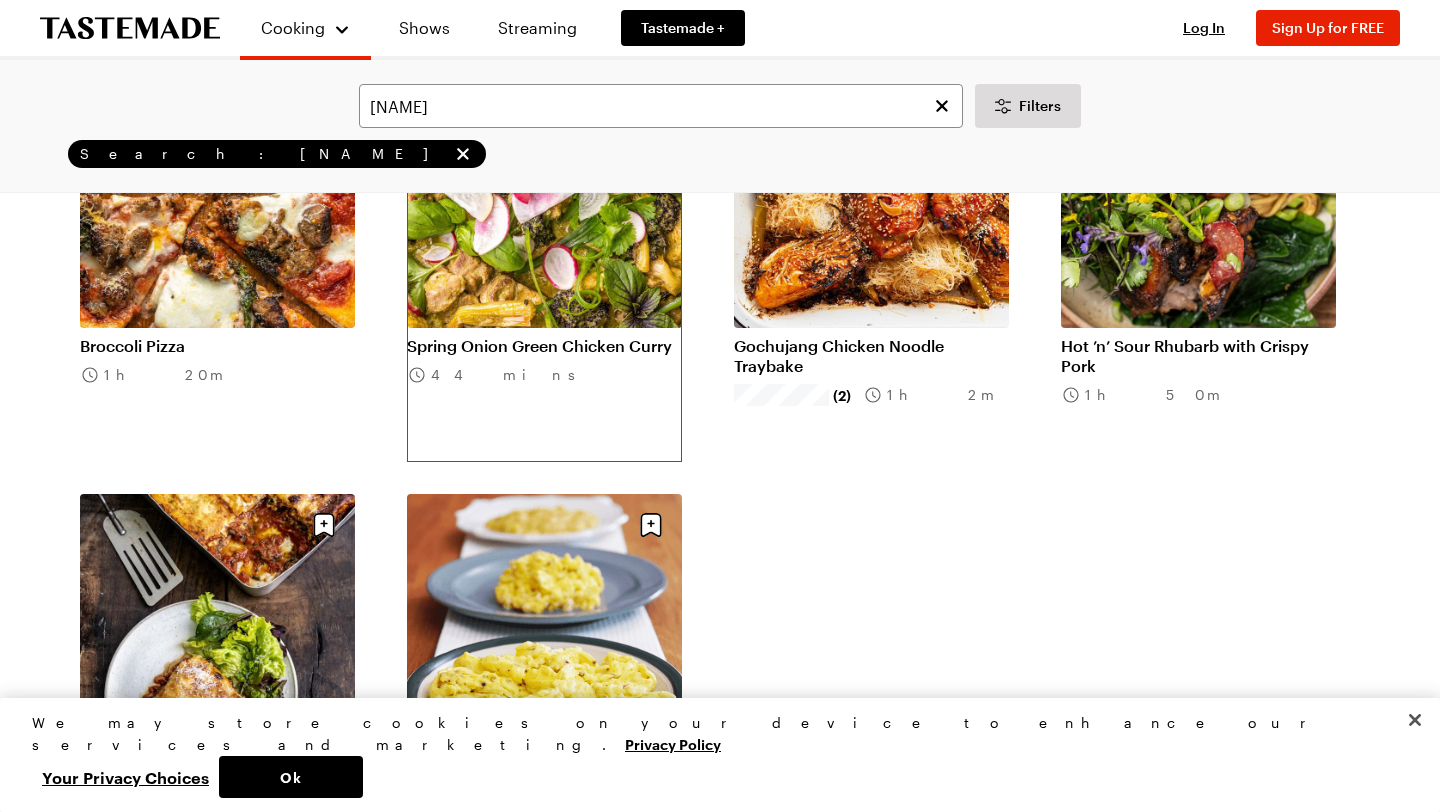click on "Spring Onion Green Chicken Curry" at bounding box center [544, 346] 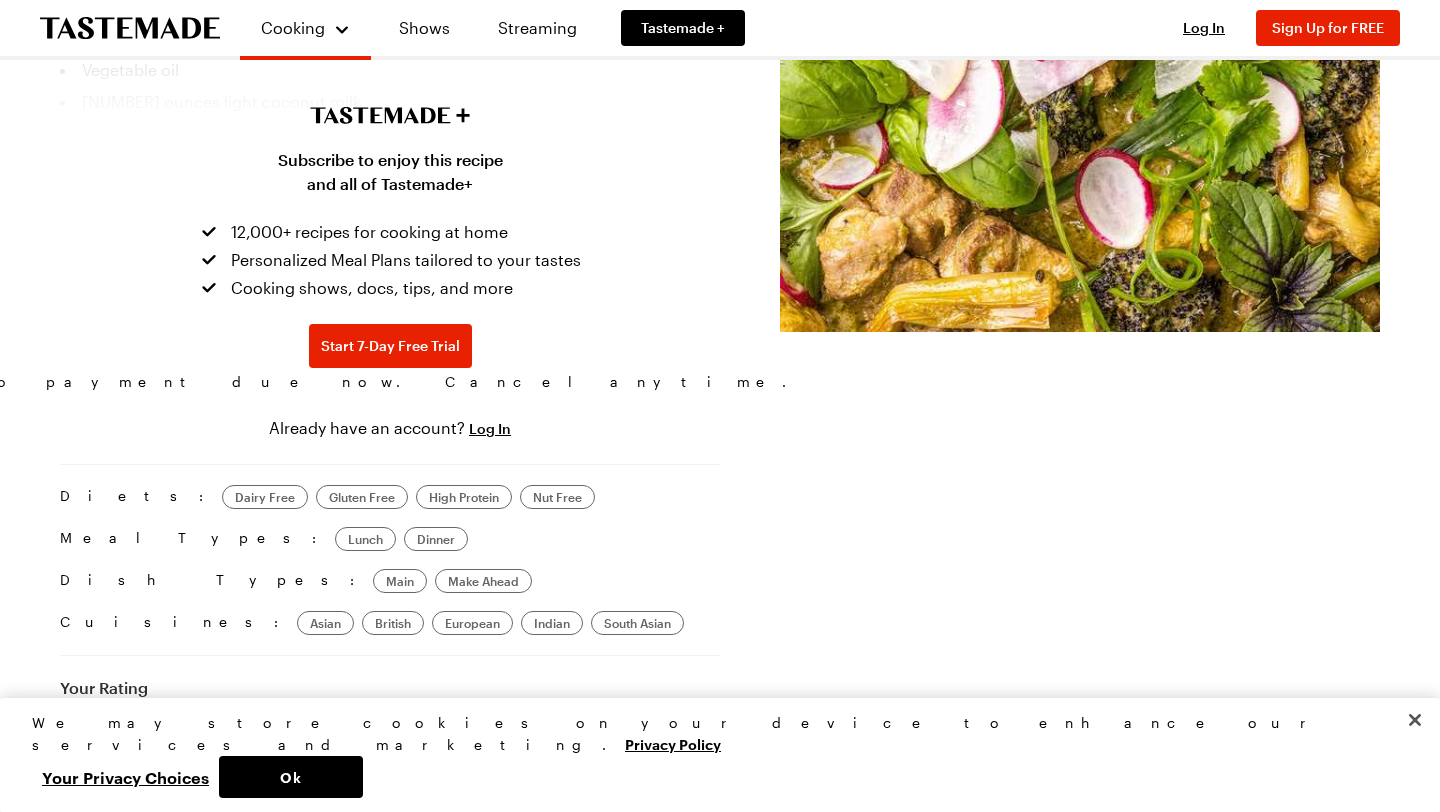 scroll, scrollTop: 1000, scrollLeft: 0, axis: vertical 